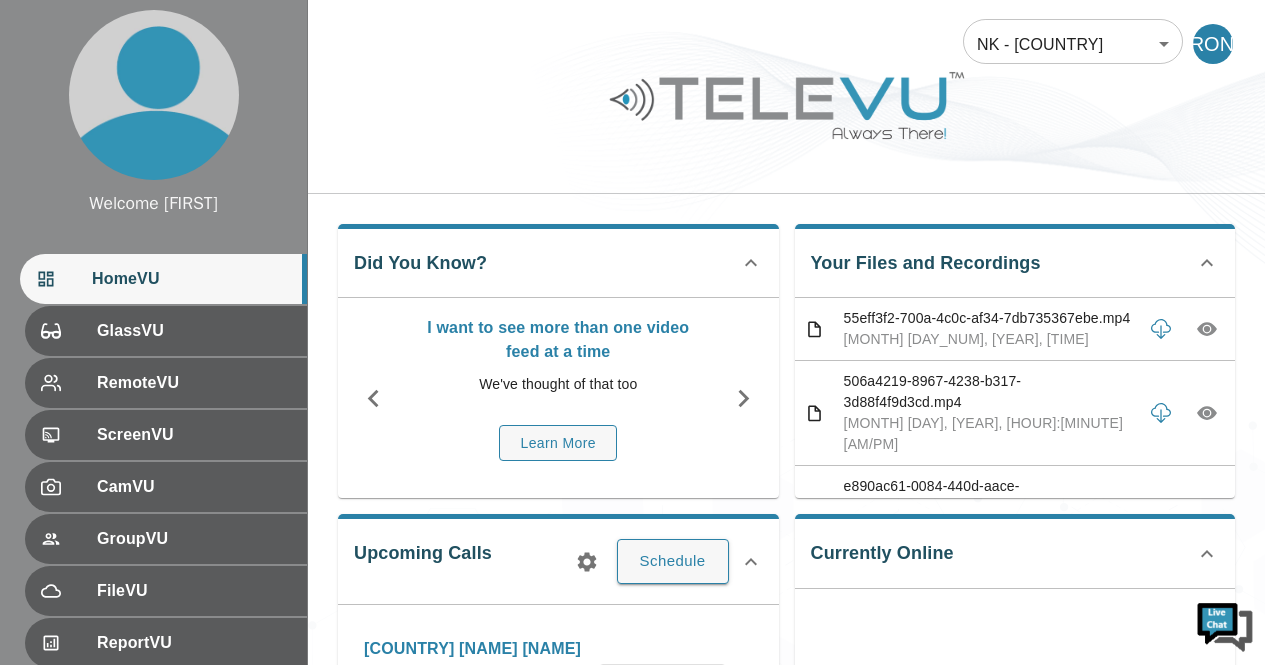 scroll, scrollTop: 0, scrollLeft: 0, axis: both 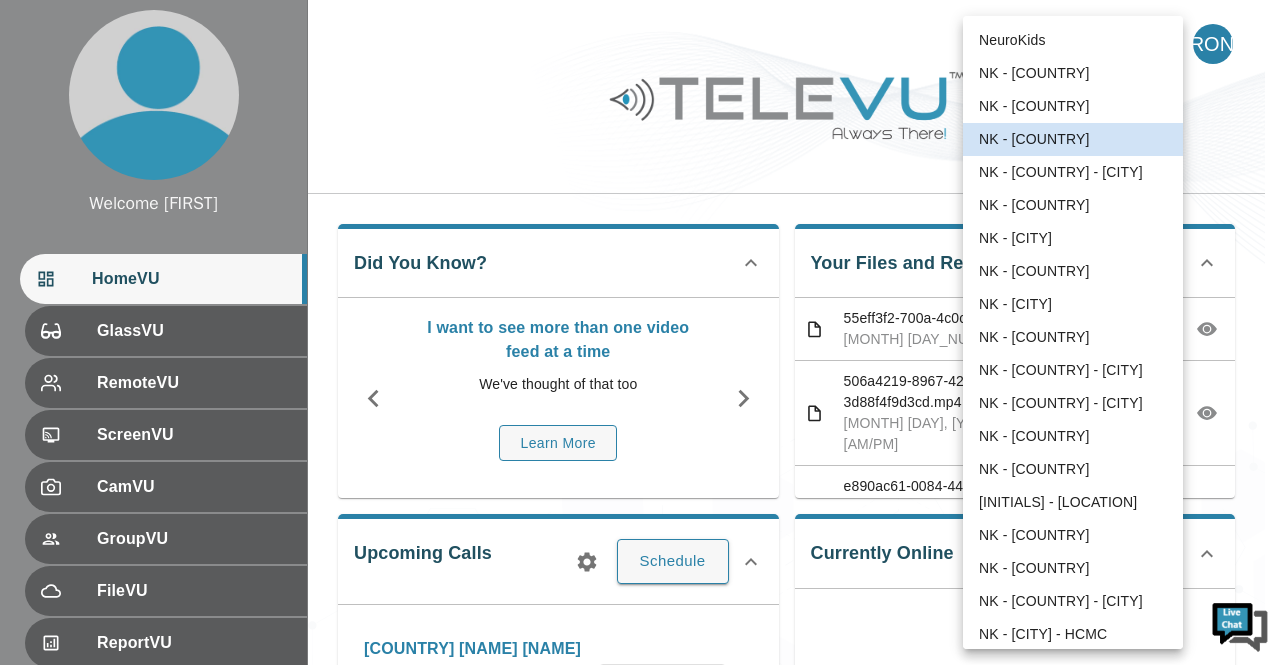 click on "Welcome   Harriet HomeVU GlassVU RemoteVU ScreenVU CamVU GroupVU FileVU ReportVU ChatVU Settings Logout ©  [YEAR]   TeleVU Innovation Ltd. All Rights Reserved NK - Brazil [NUMBER] ​ HAM Did You Know? I want to see more than one video feed at a time We've thought of that too Learn More   Your Files and Recordings   [UUID].mp4   [MONTH] [DAY_NUM], [YEAR], [TIME]   [UUID].mp4   [MONTH] [DAY_NUM], [YEAR], [TIME]   [UUID].mp4   [MONTH] [DAY_NUM], [YEAR], [TIME]   [UUID].mp4   [MONTH] [DAY_NUM], [YEAR], [TIME]   [UUID].mp4   [MONTH] [DAY_NUM], [YEAR], [TIME]   [UUID].mp4   [MONTH] [DAY_NUM], [YEAR], [TIME]   [UUID].mp4   [MONTH] [DAY_NUM], [YEAR], [TIME]   [UUID].mp4   [MONTH] [DAY_NUM], [YEAR], [TIME]   [UUID].mp4   [MONTH] [DAY_NUM], [YEAR], [TIME]   [UUID].mp4   [MONTH] [DAY_NUM], [YEAR], [TIME]     [MONTH] [DAY_NUM], [YEAR], [TIME]" at bounding box center (640, 780) 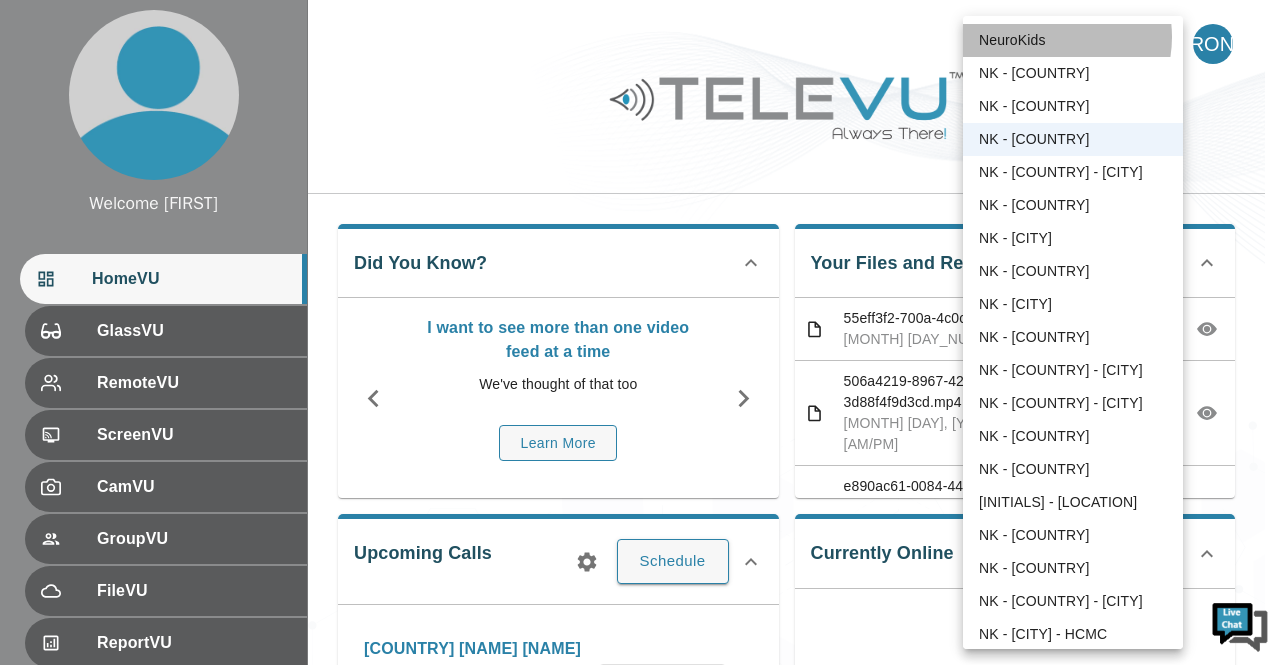 click on "NeuroKids" at bounding box center (1073, 40) 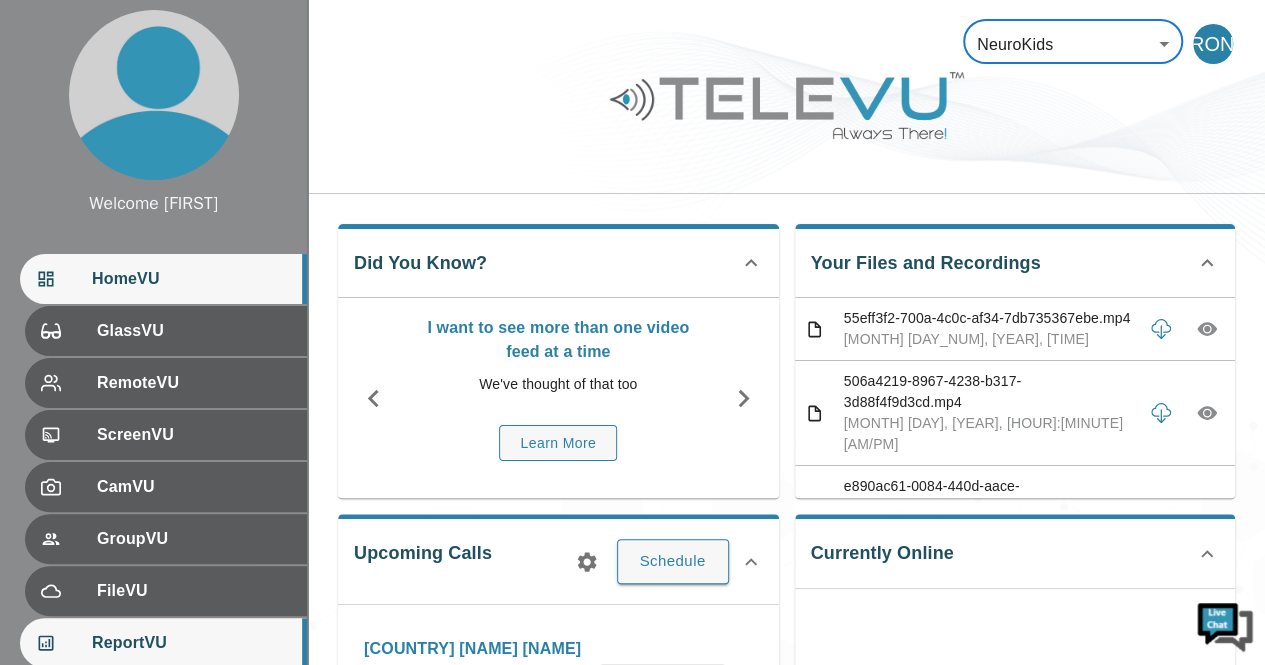 scroll, scrollTop: 0, scrollLeft: 0, axis: both 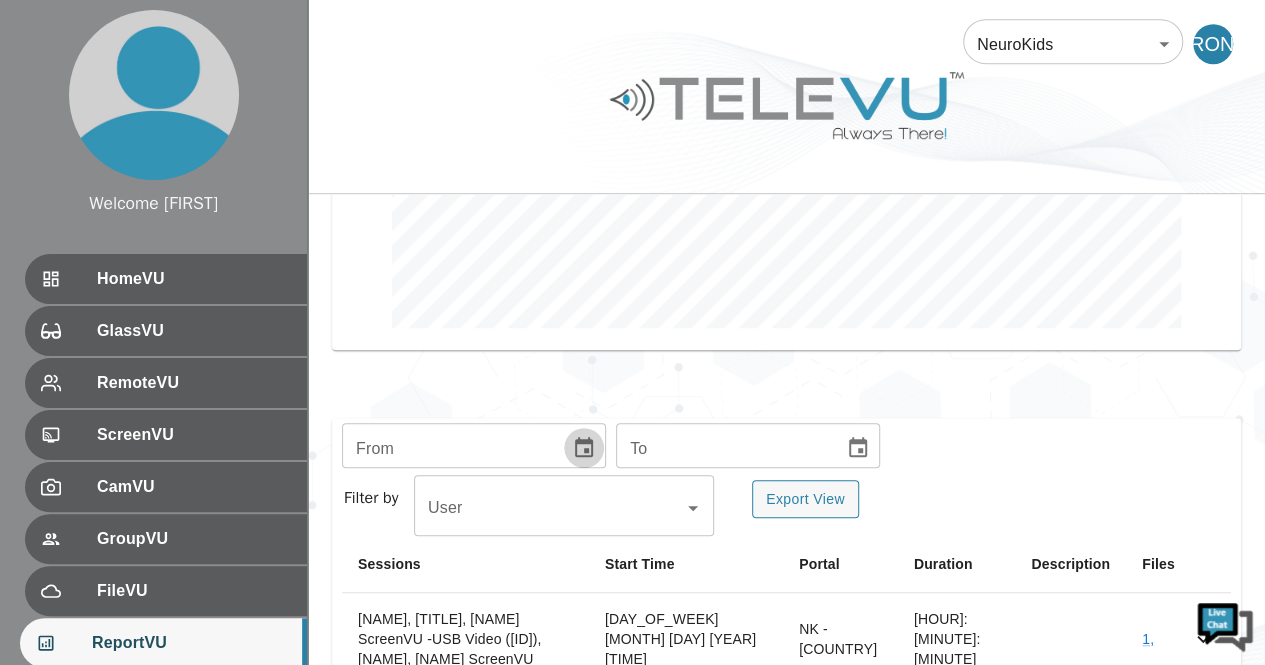 click at bounding box center (584, 448) 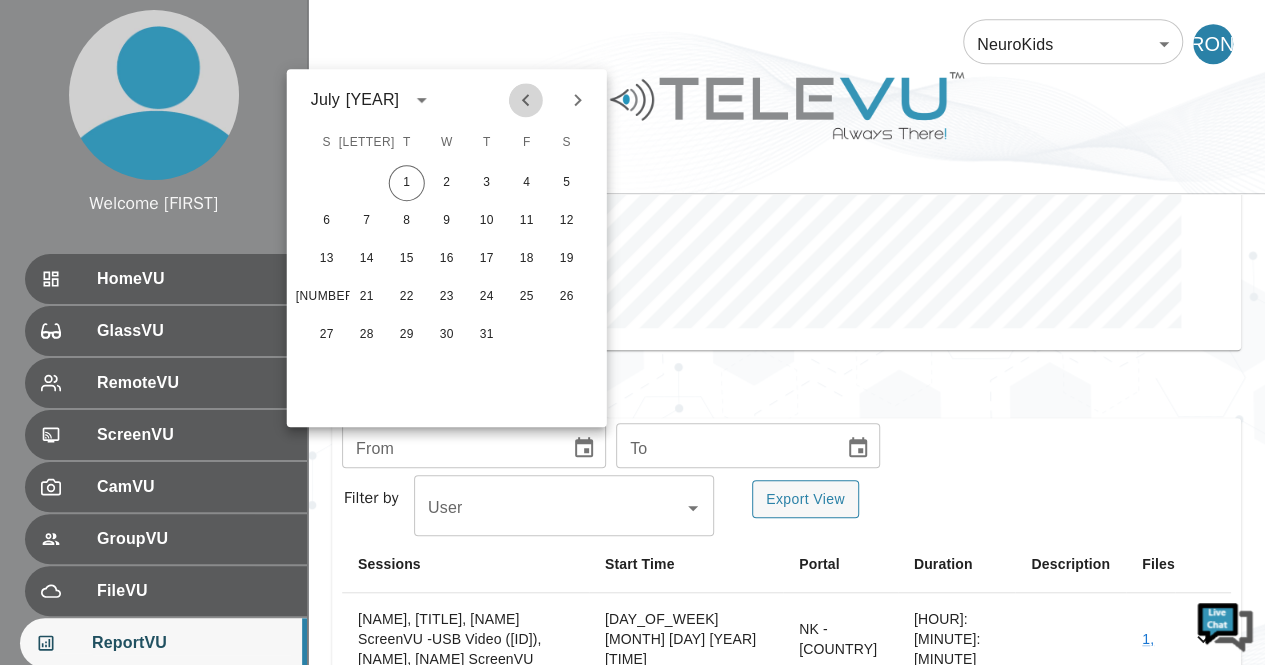click at bounding box center (526, 100) 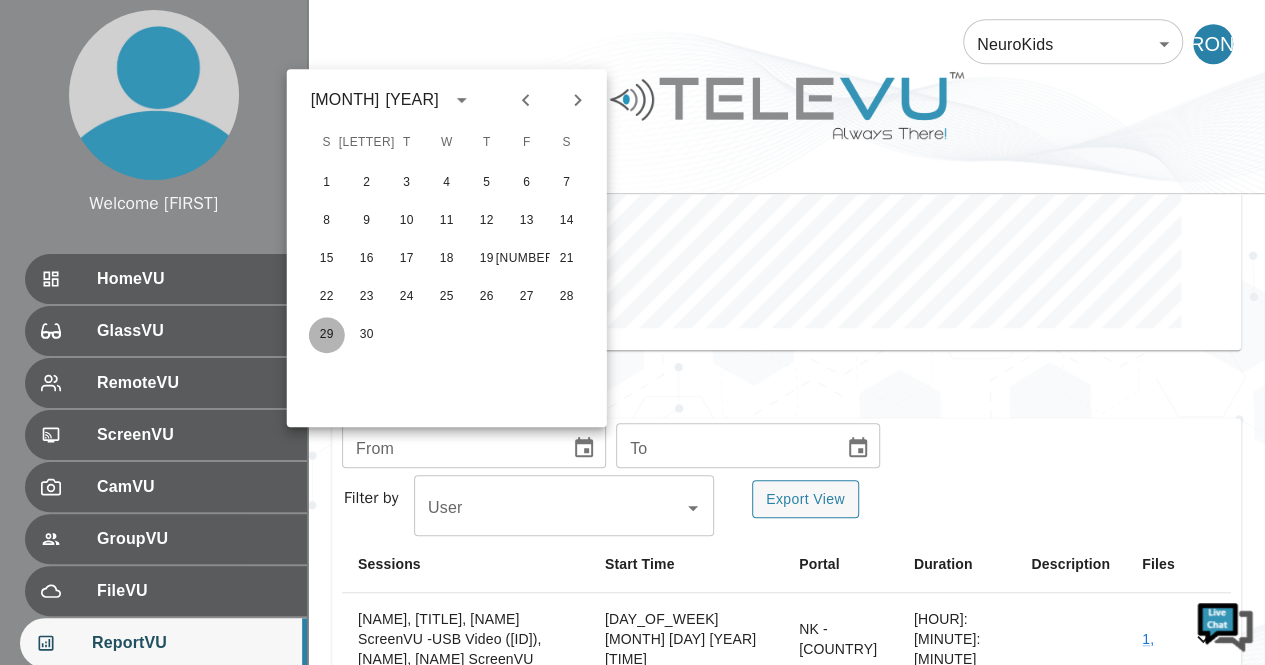 click on "29" at bounding box center [327, 335] 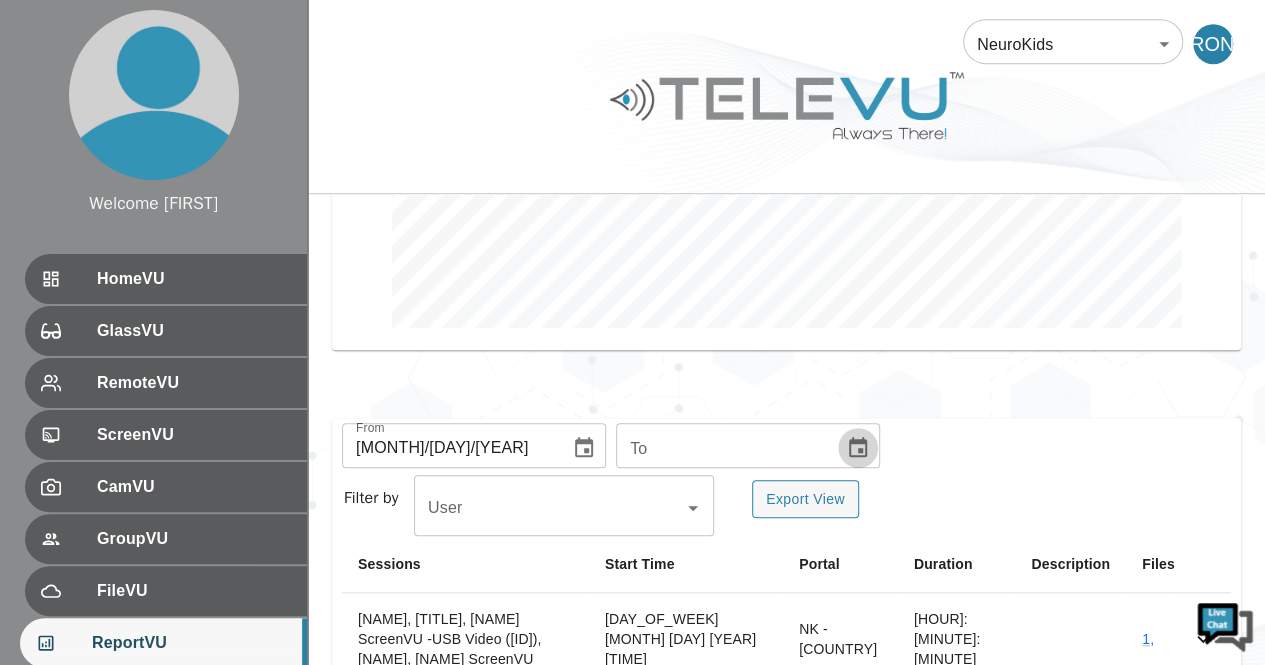 click at bounding box center [858, 447] 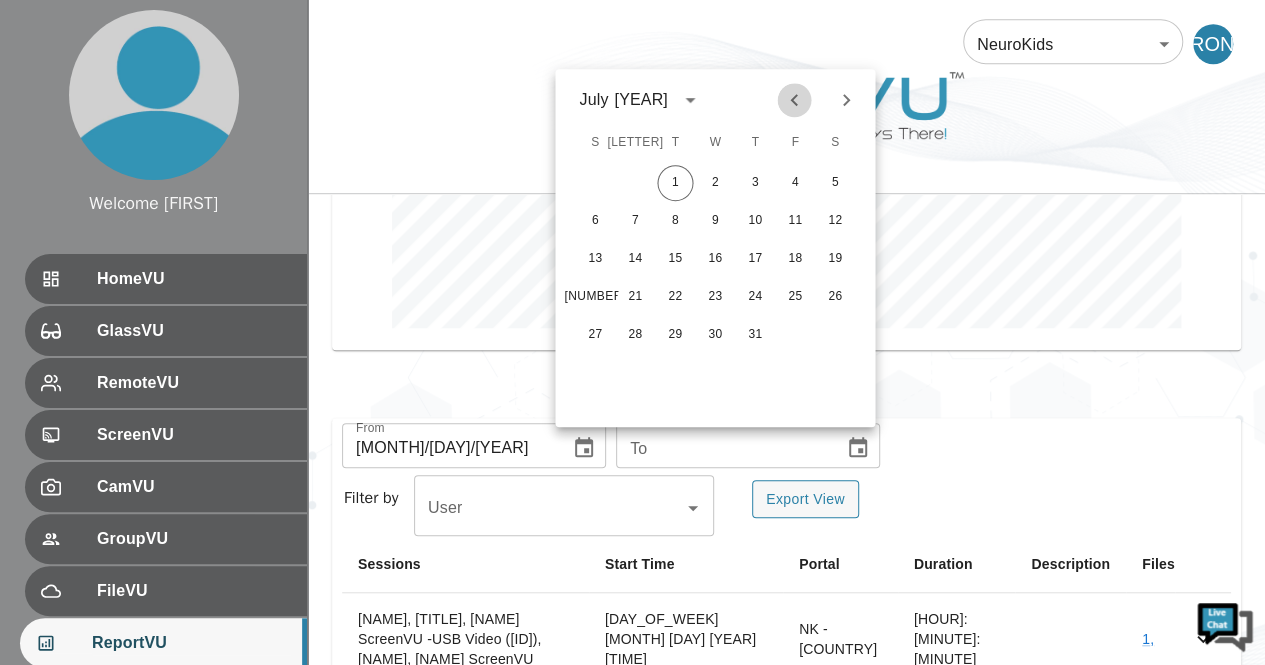click at bounding box center (793, 100) 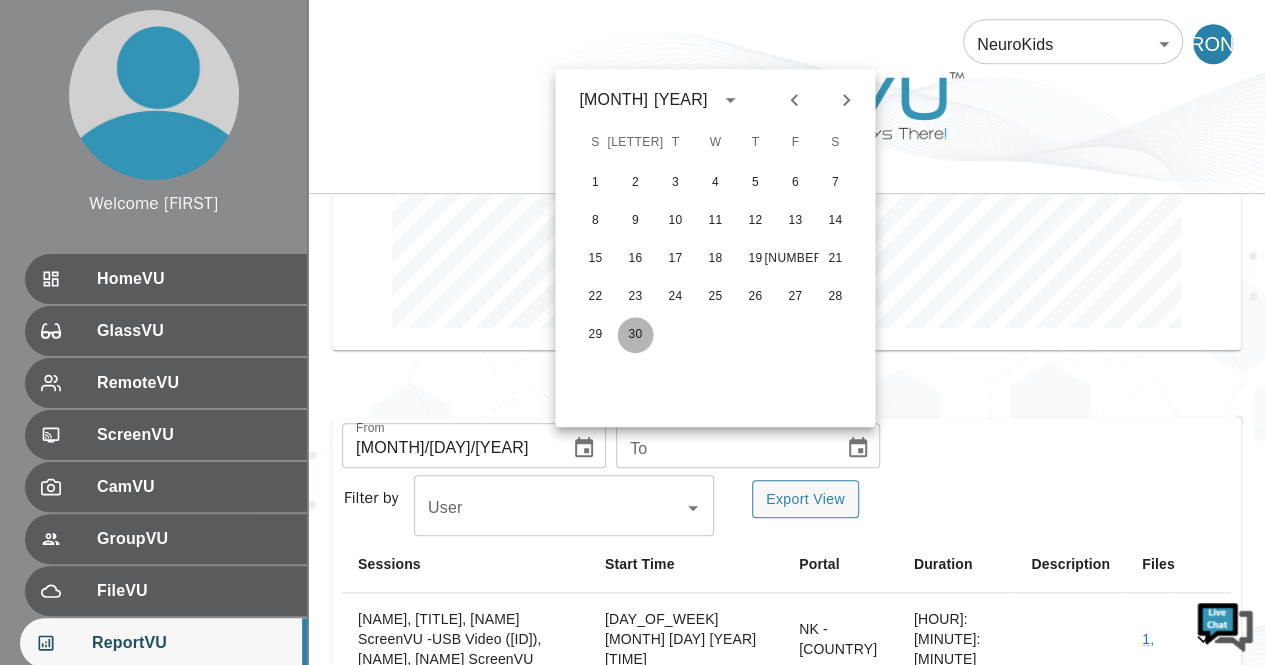 click on "30" at bounding box center [635, 335] 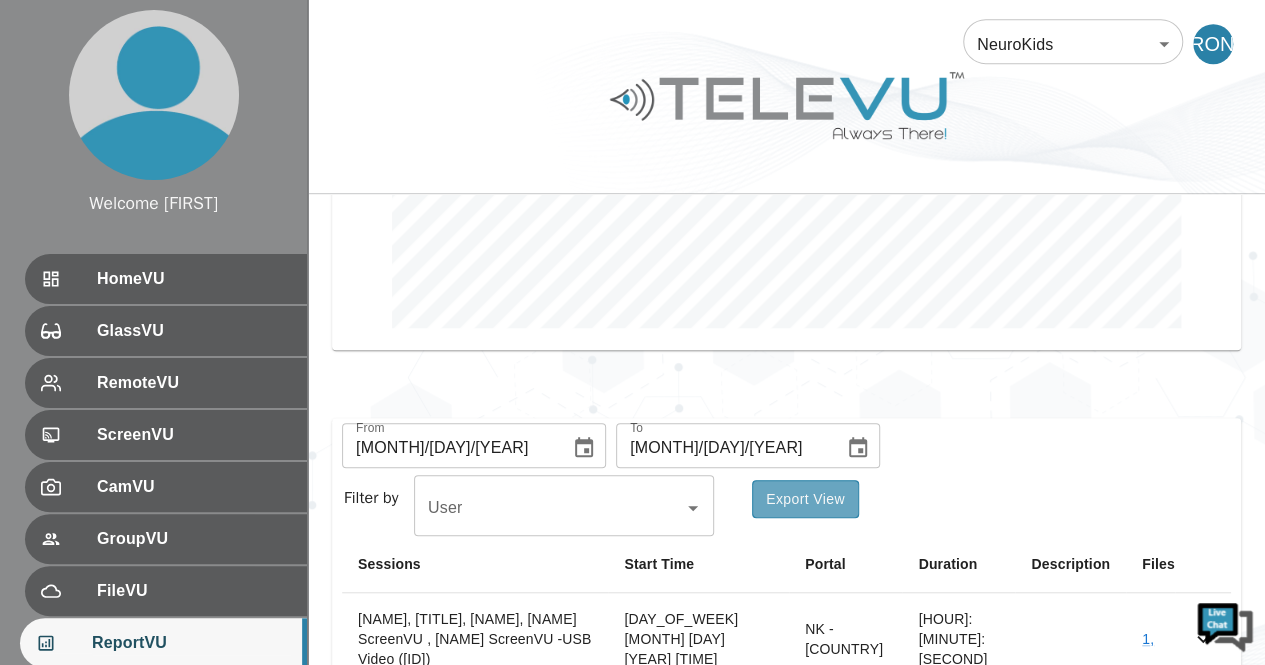 click on "Export View" at bounding box center [805, 499] 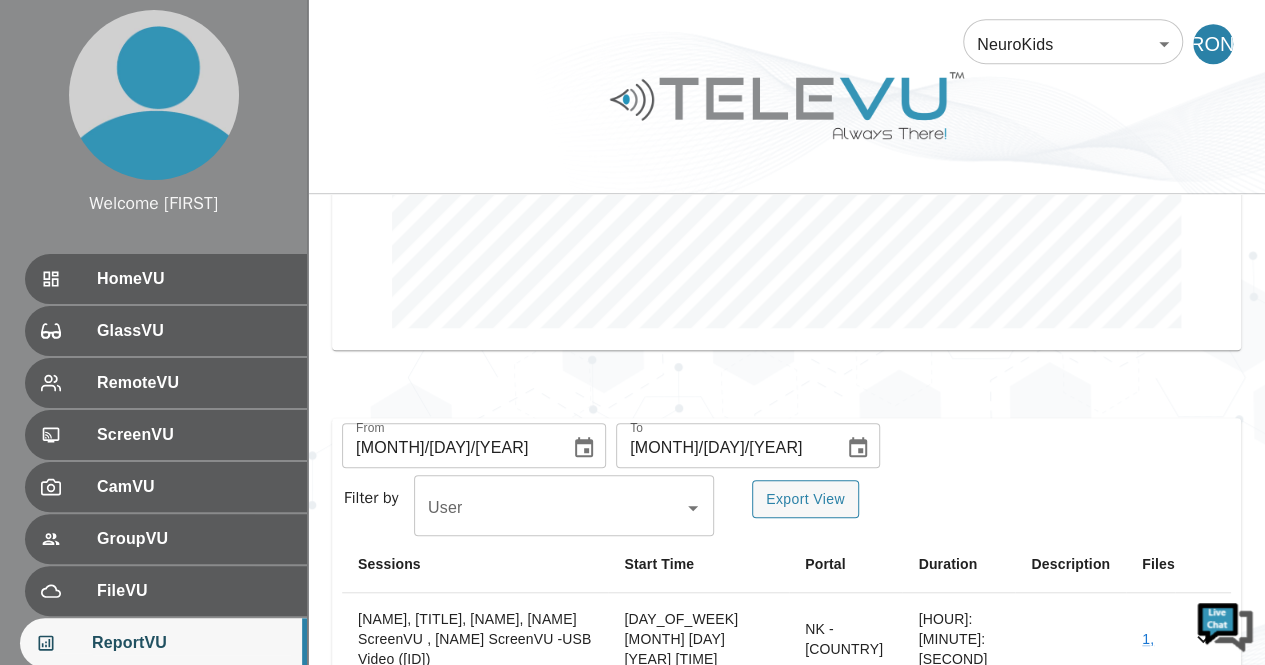 drag, startPoint x: 1269, startPoint y: 389, endPoint x: 620, endPoint y: 138, distance: 695.84625 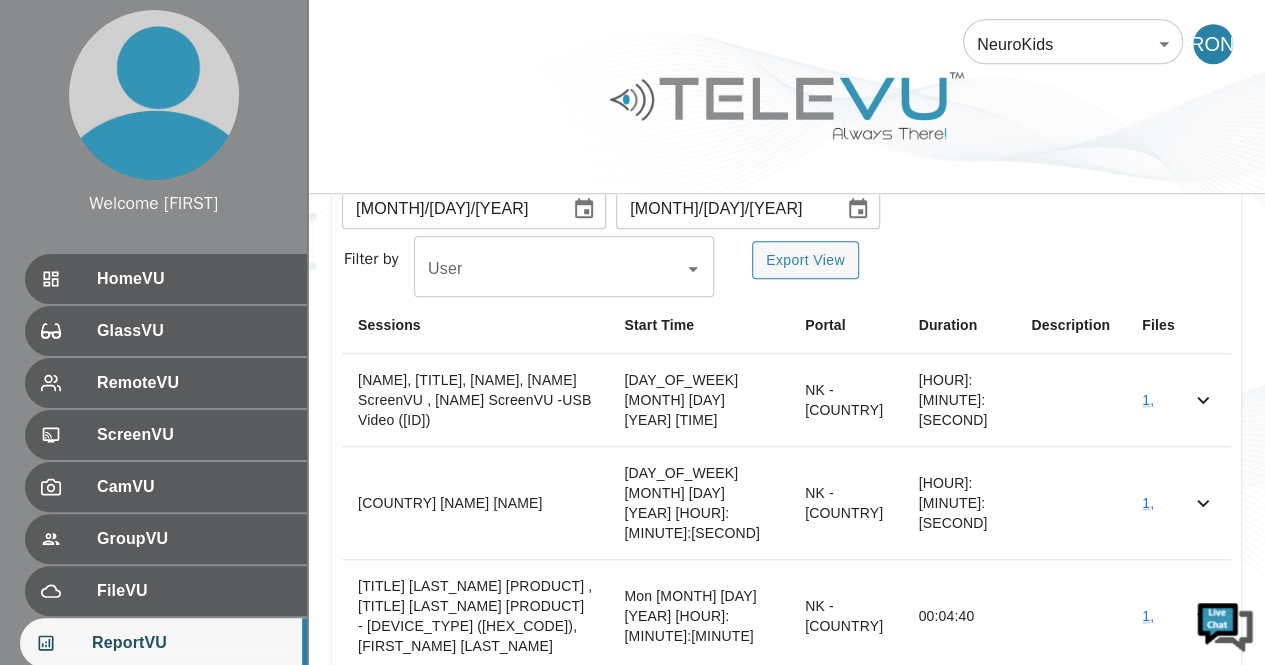 scroll, scrollTop: 769, scrollLeft: 0, axis: vertical 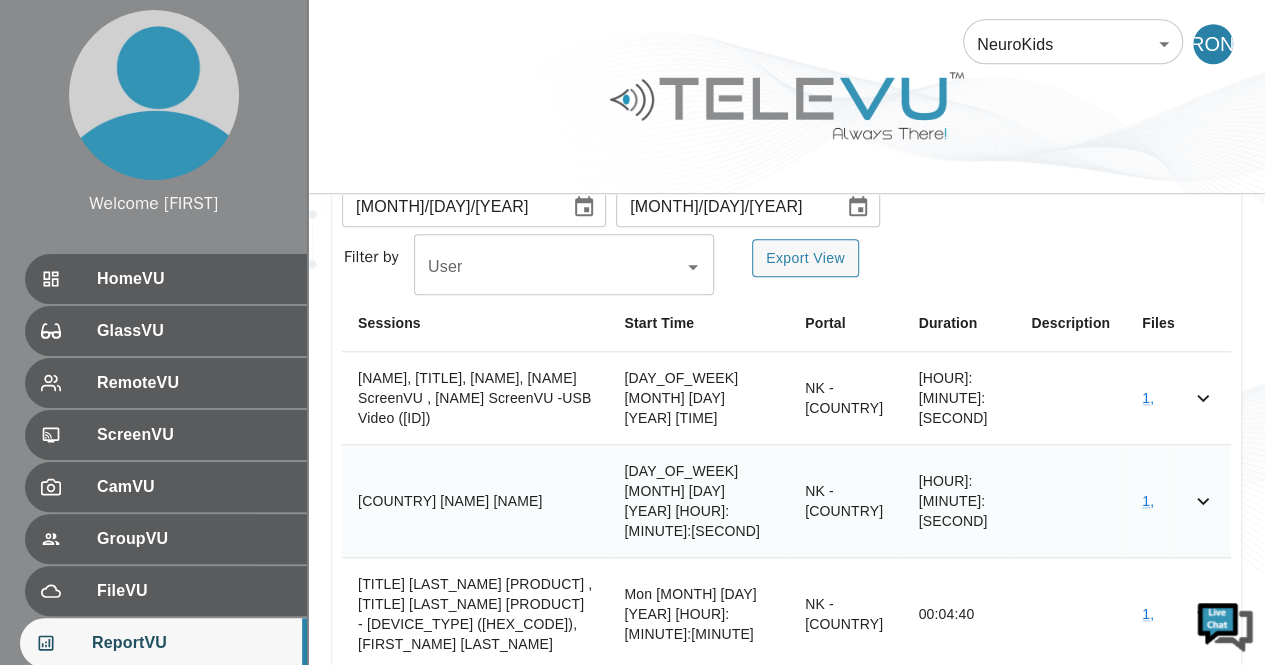 click at bounding box center (1203, 397) 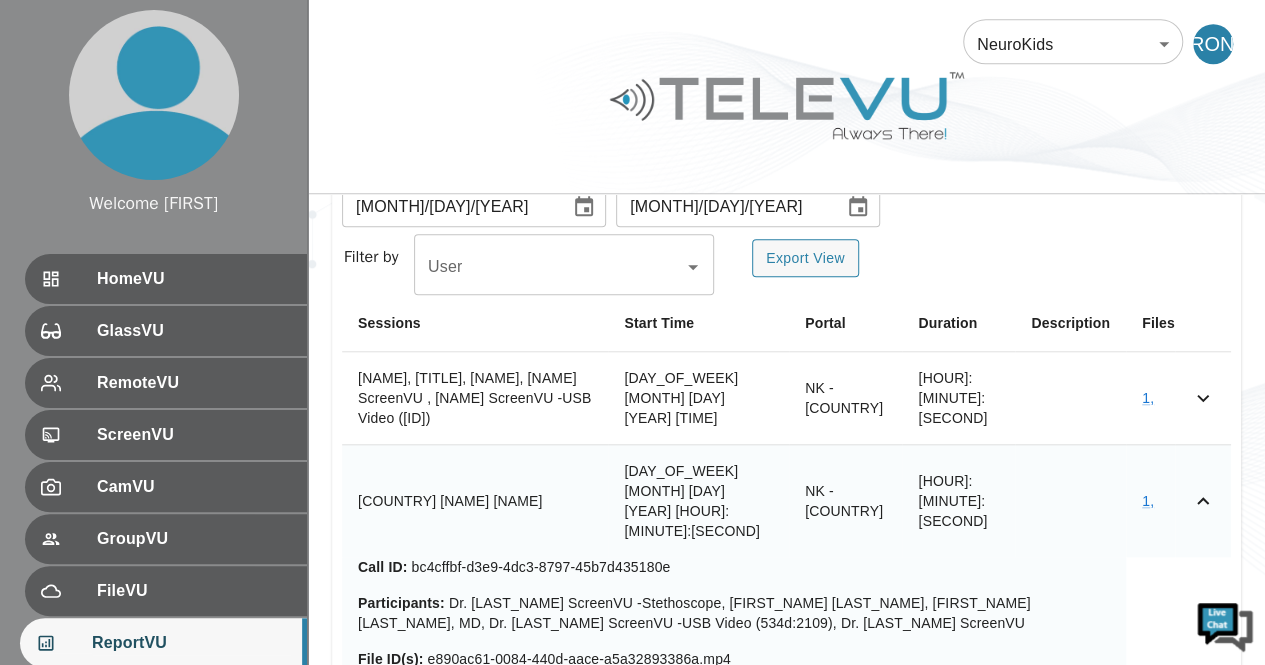 click at bounding box center (1203, 501) 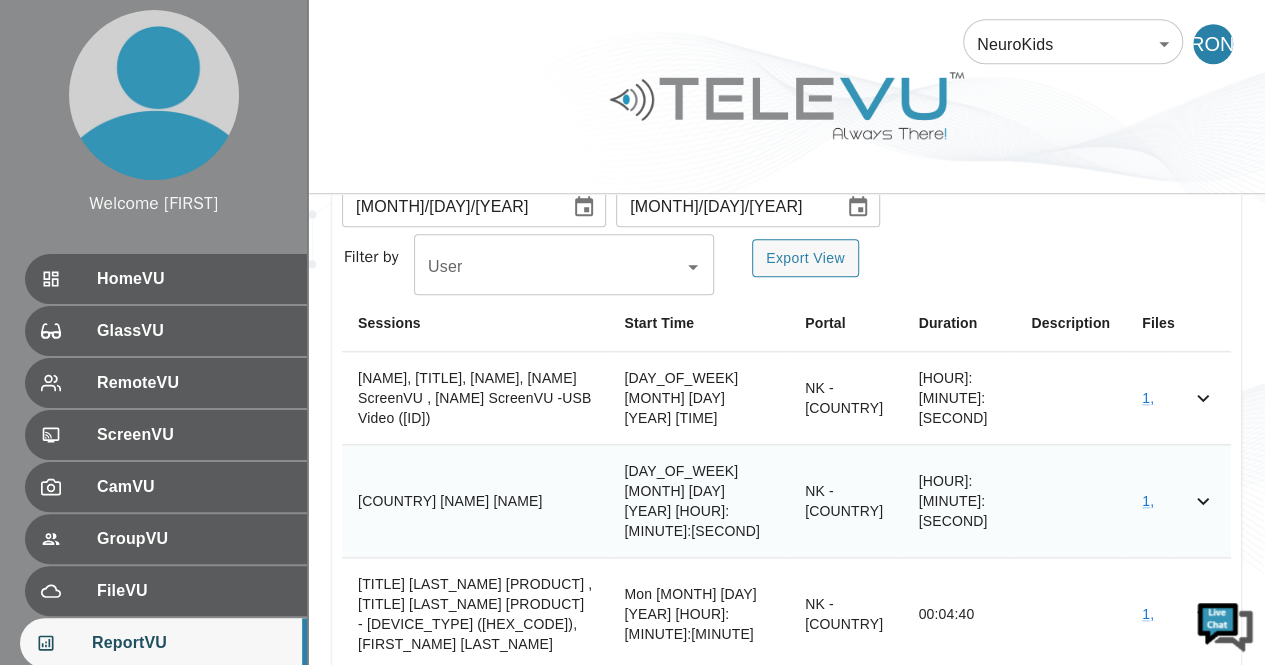 click on "[COUNTRY] [NAME] [NAME]" at bounding box center [475, 397] 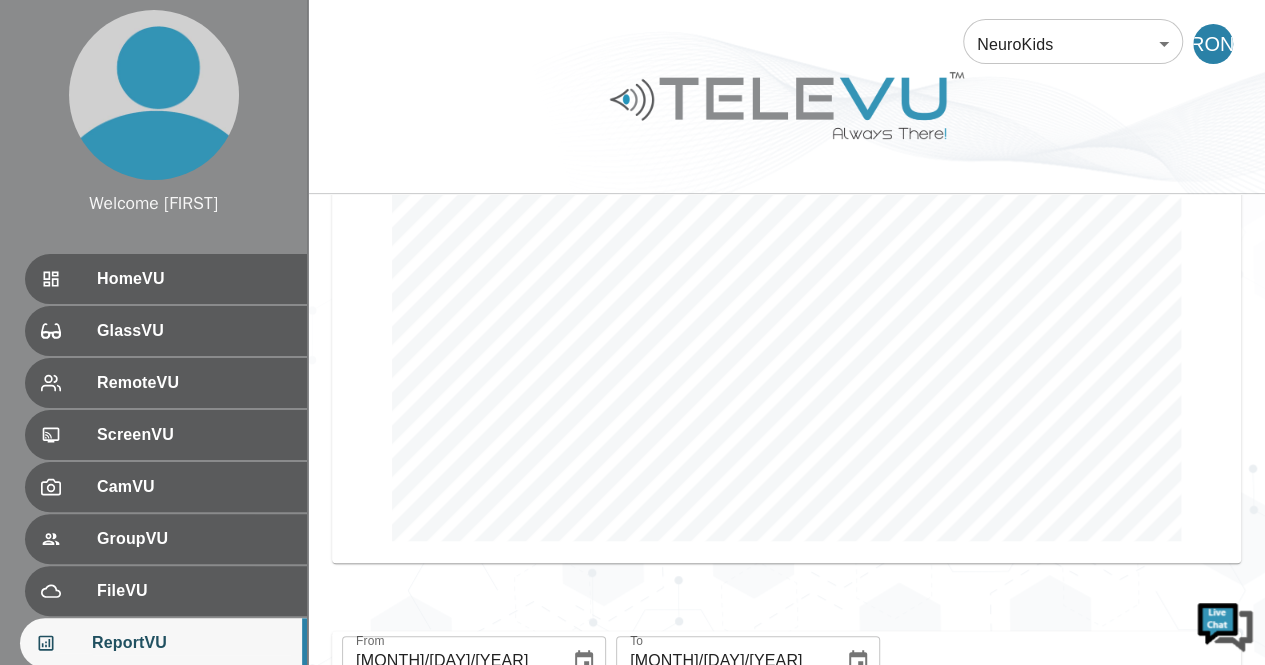 scroll, scrollTop: 0, scrollLeft: 0, axis: both 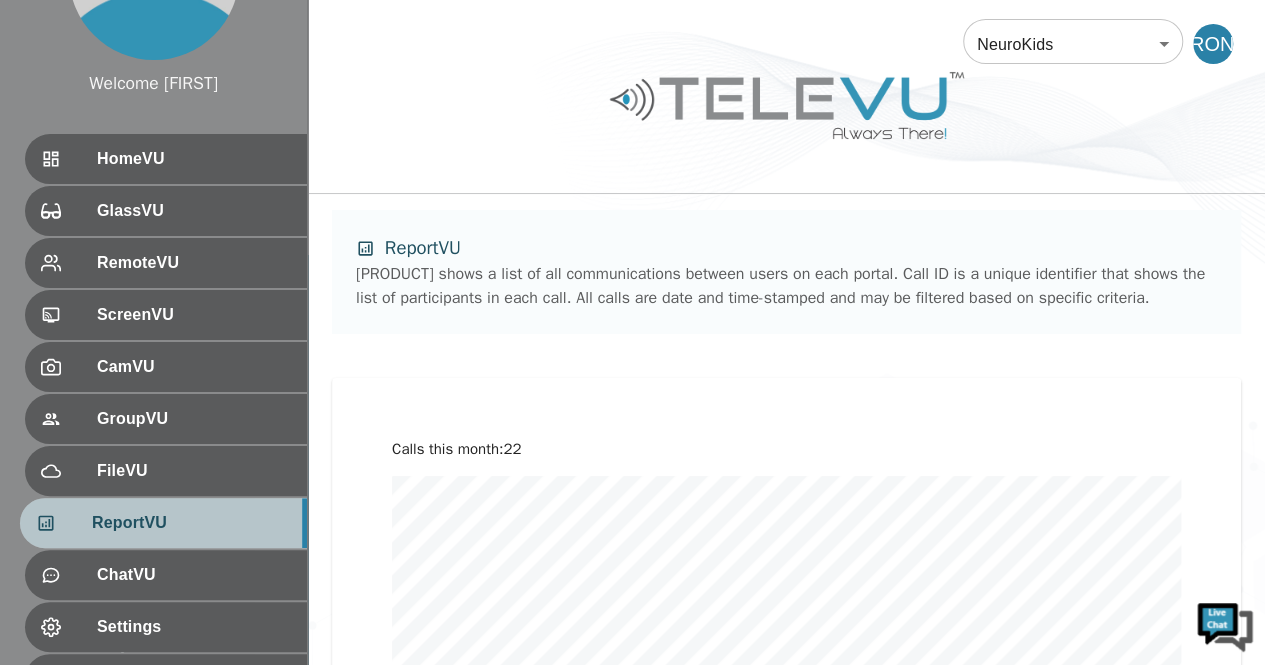 click on "ReportVU" at bounding box center (191, 523) 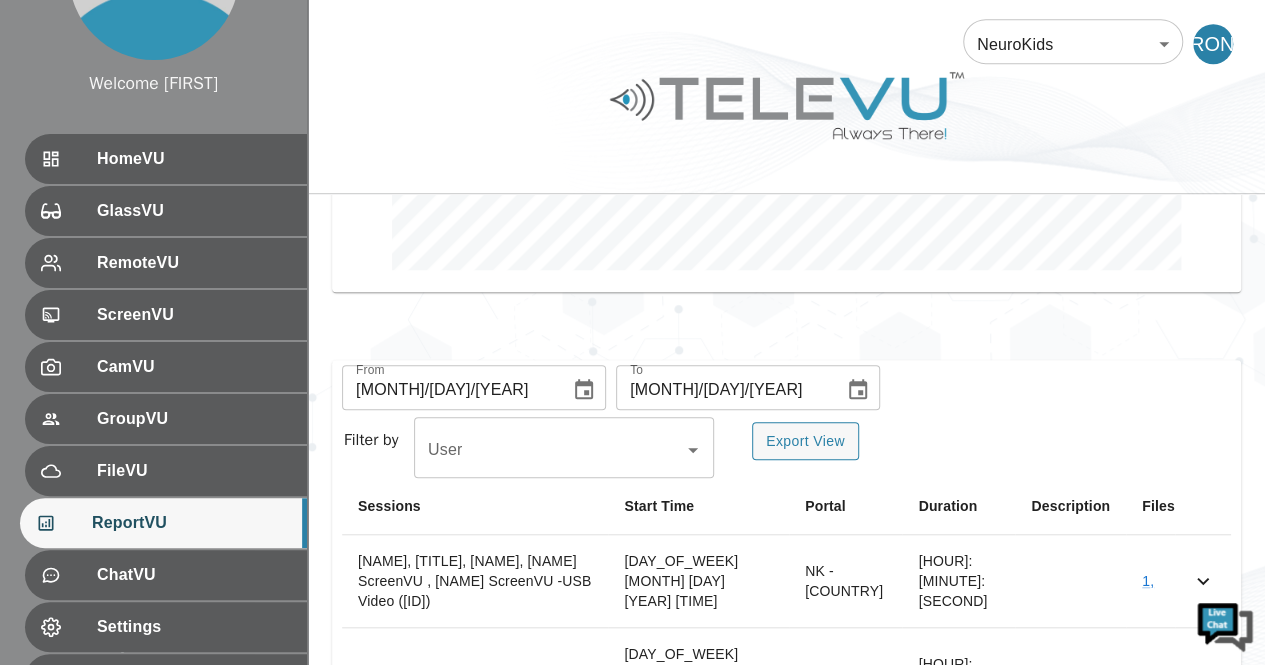 scroll, scrollTop: 581, scrollLeft: 0, axis: vertical 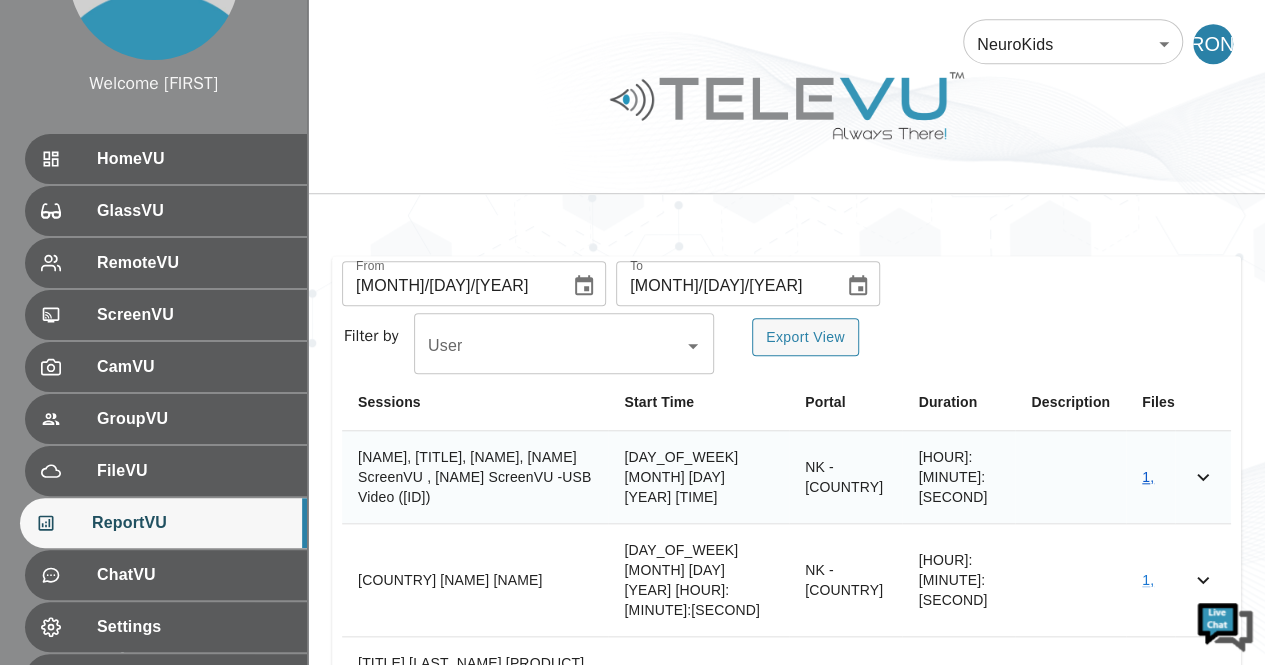click on "1 ," at bounding box center (1148, 477) 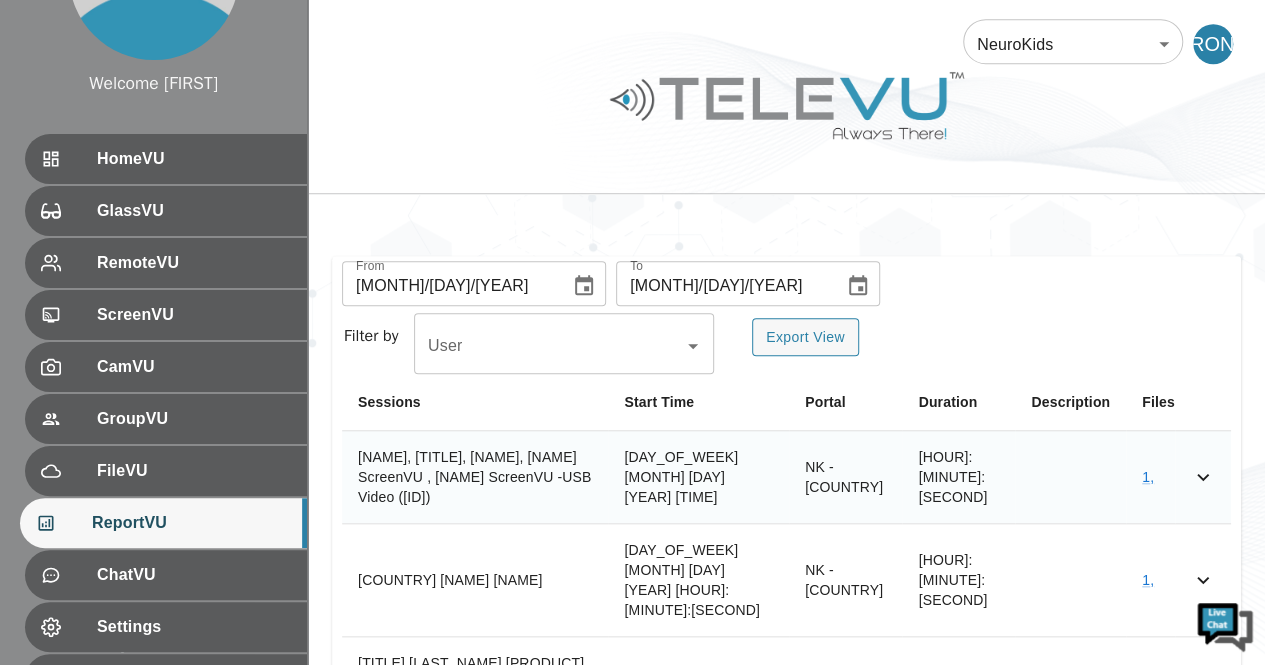 click at bounding box center [1203, 476] 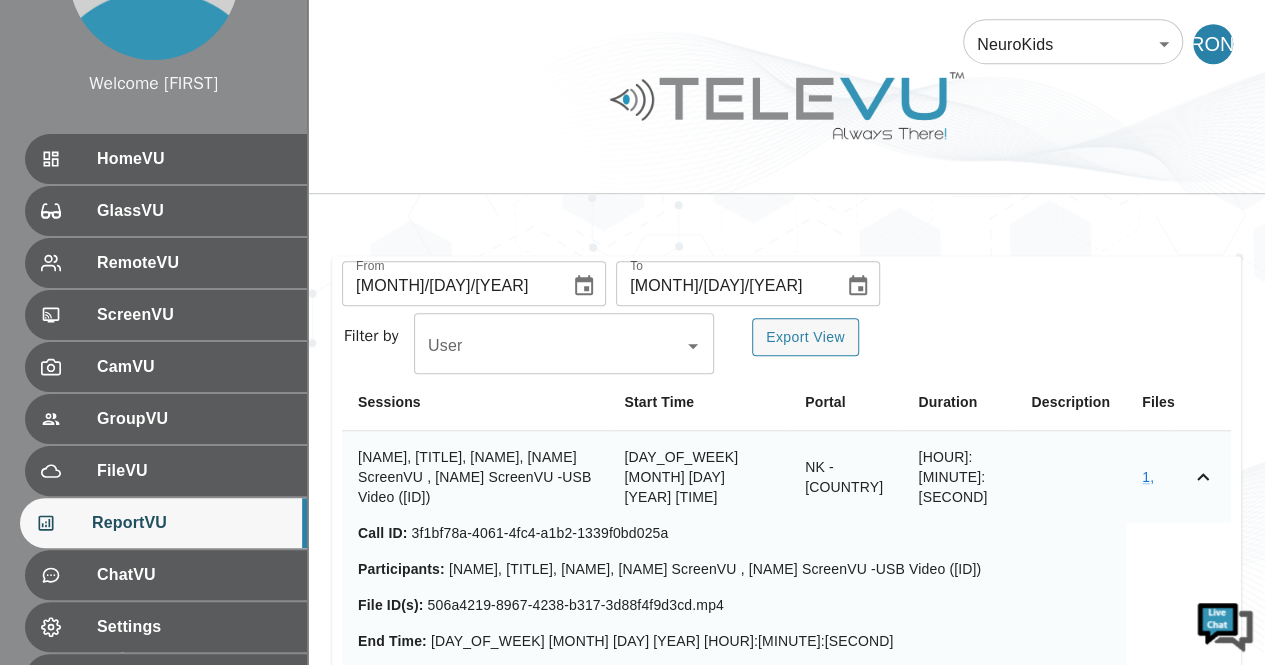 click at bounding box center (1203, 477) 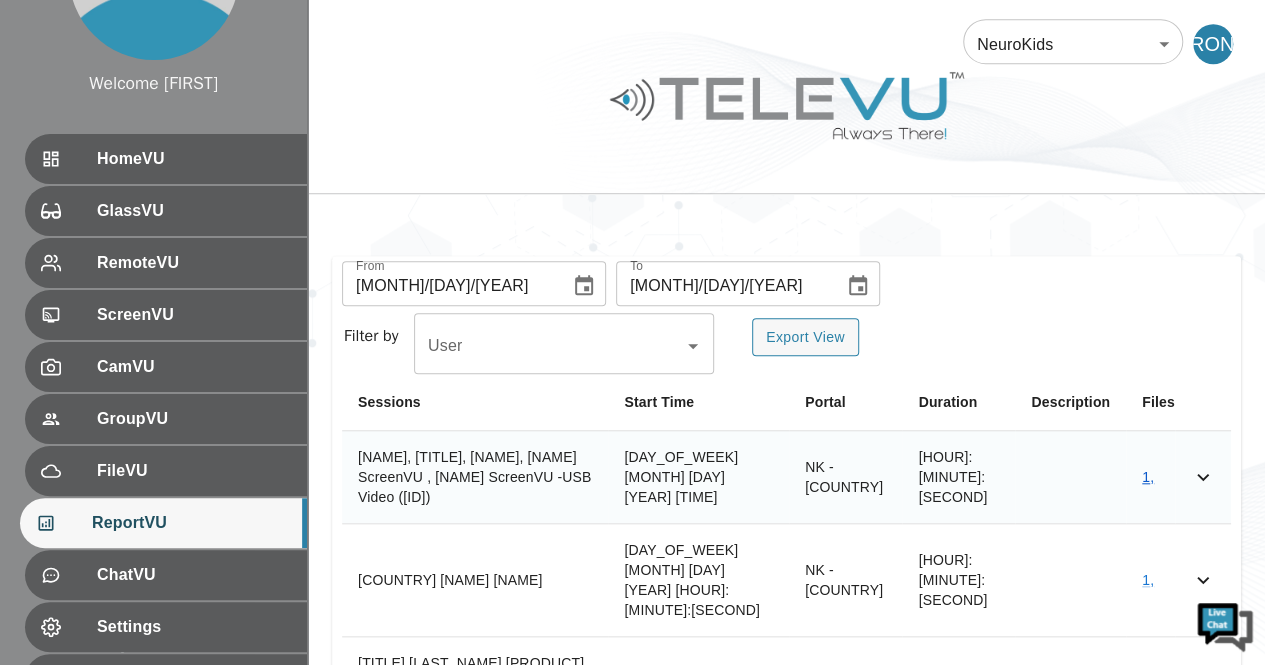 click on "1 ," at bounding box center [1148, 477] 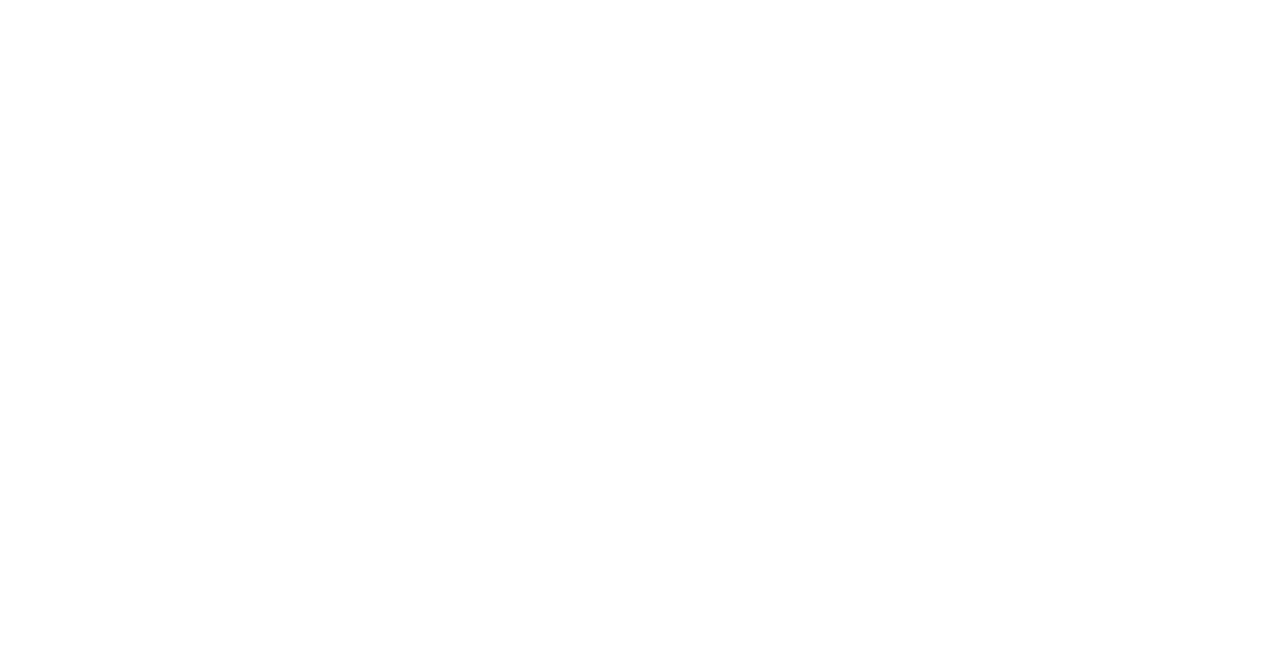 scroll, scrollTop: 0, scrollLeft: 0, axis: both 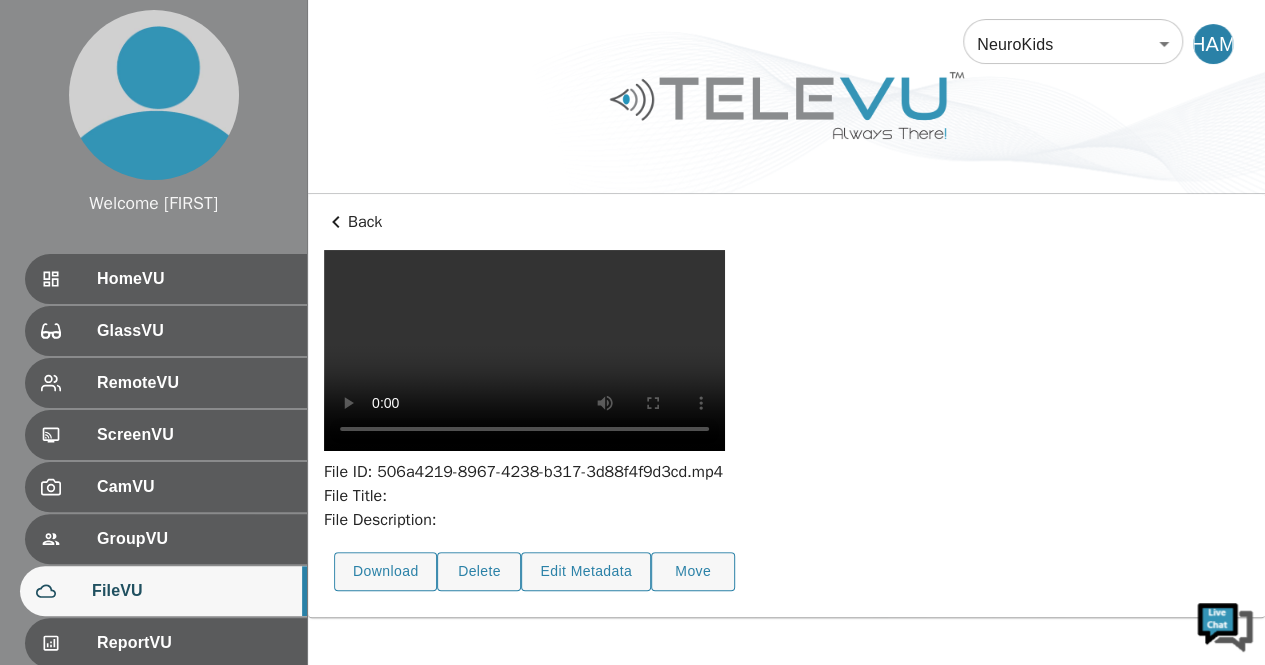 click on "File Title:" at bounding box center [524, 496] 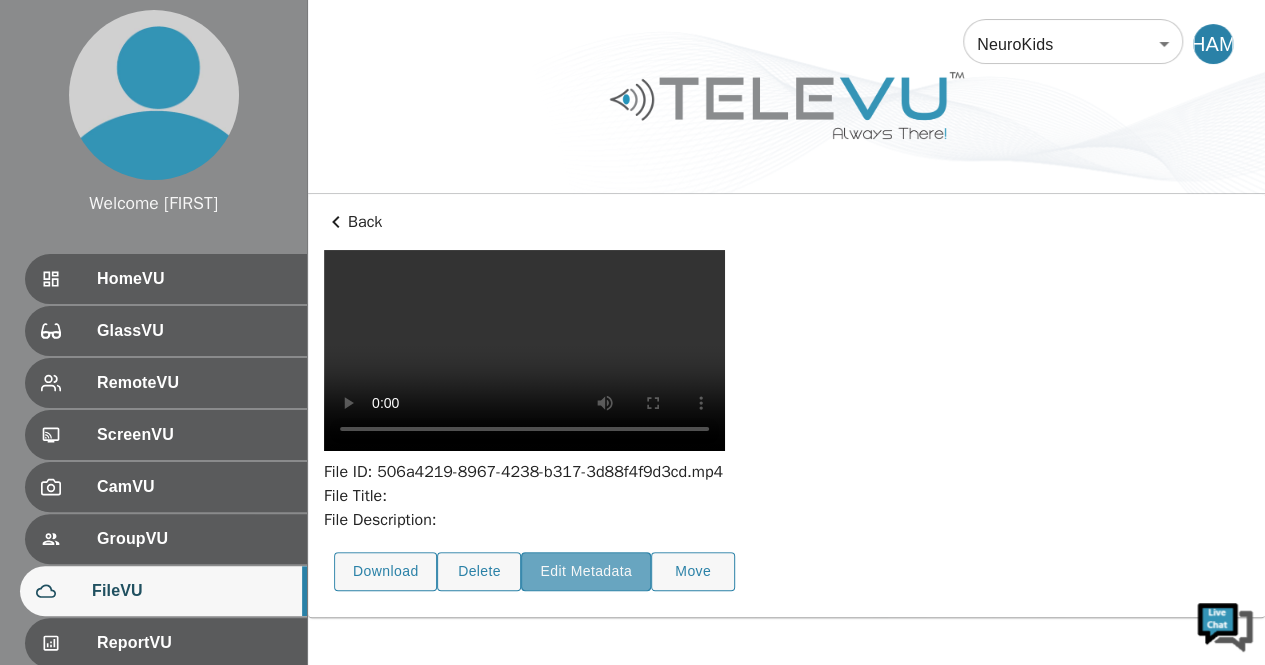 click on "Edit Metadata" at bounding box center (385, 571) 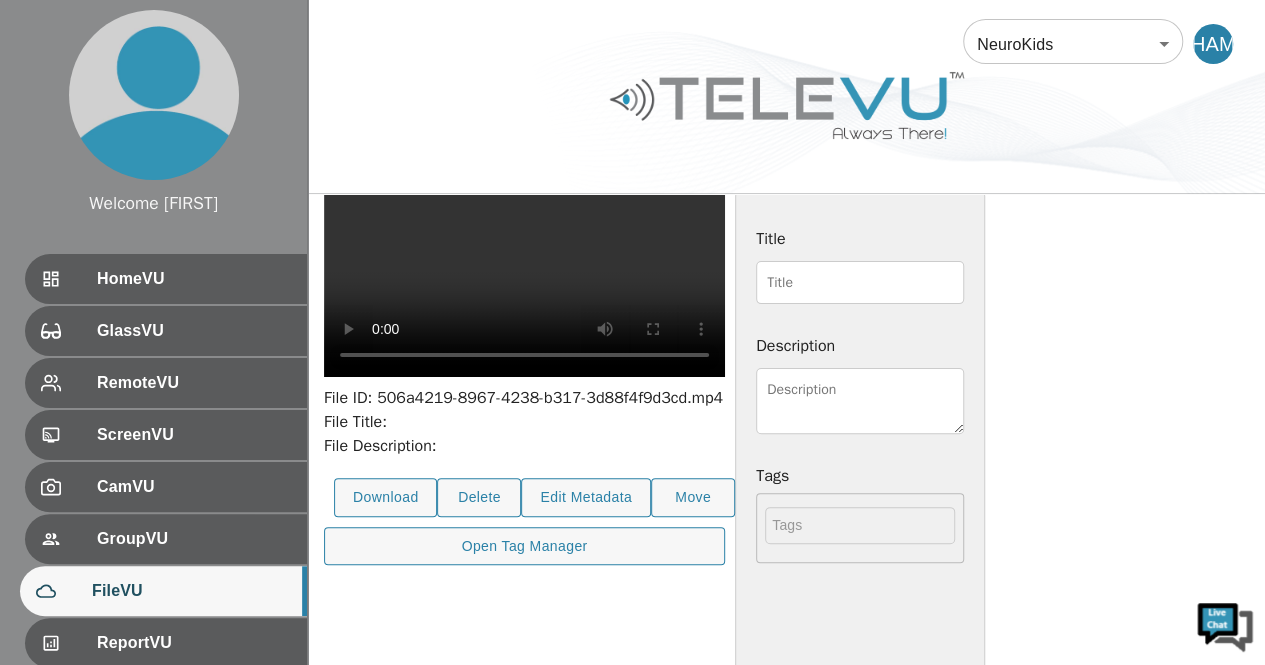 scroll, scrollTop: 0, scrollLeft: 0, axis: both 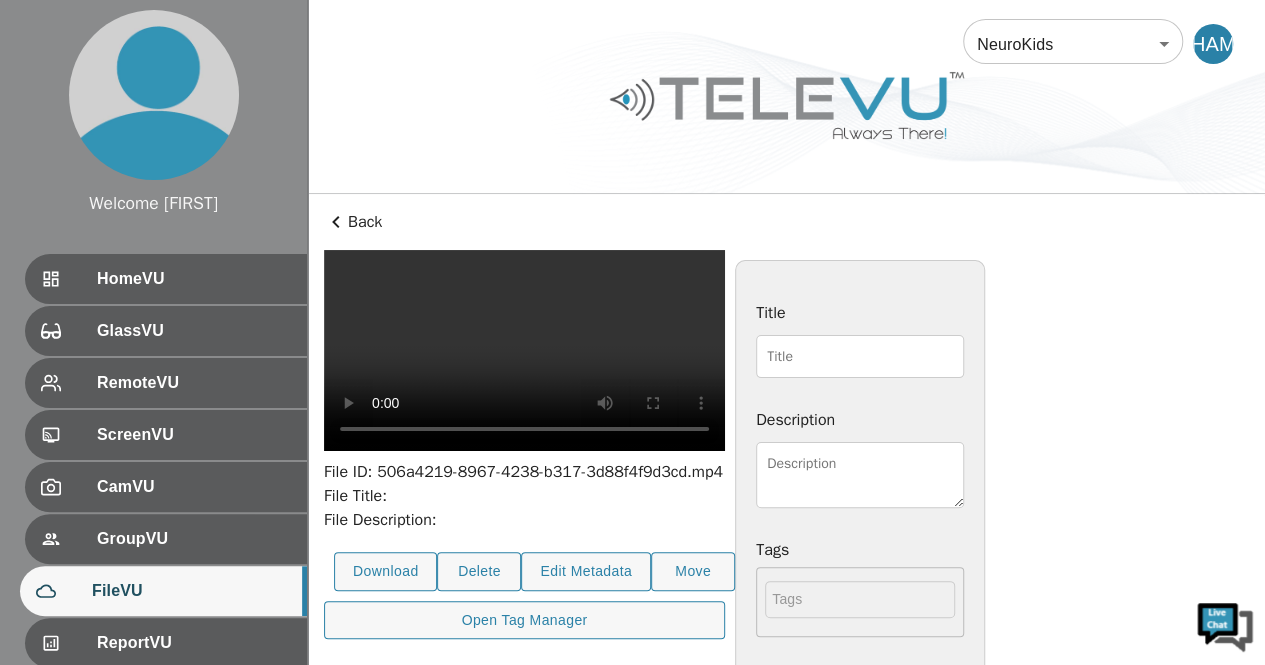 click on "Title" at bounding box center (860, 356) 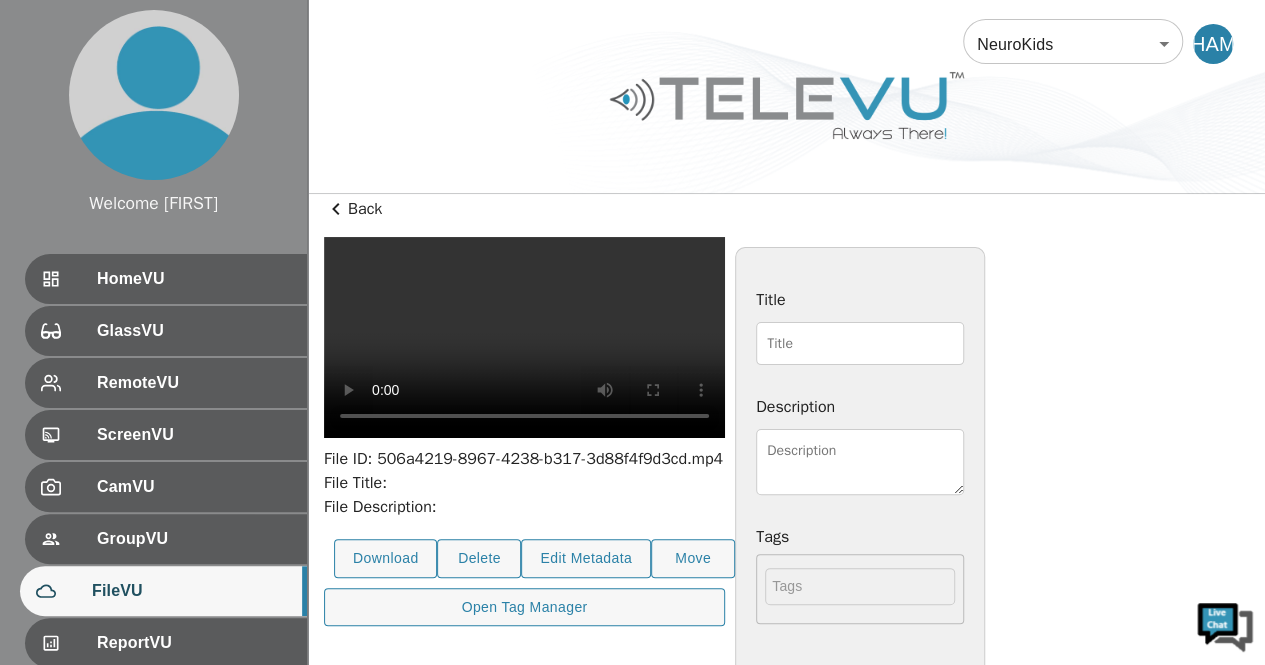 scroll, scrollTop: 0, scrollLeft: 0, axis: both 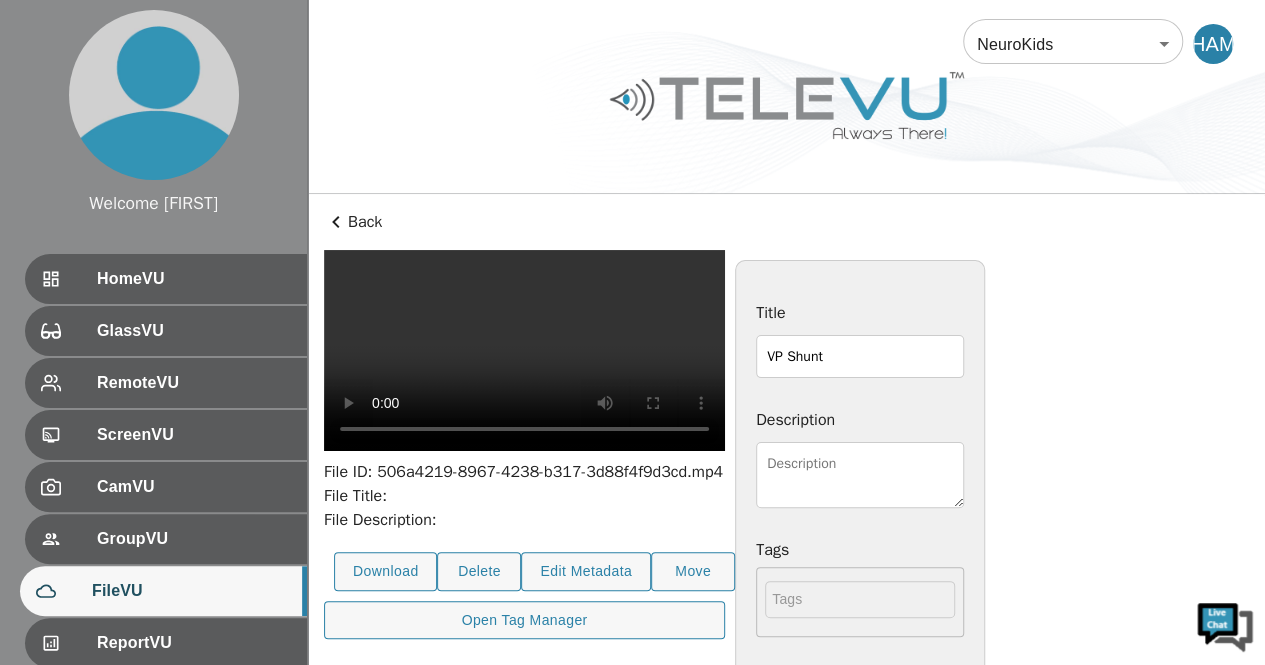 click on "Description" at bounding box center (860, 475) 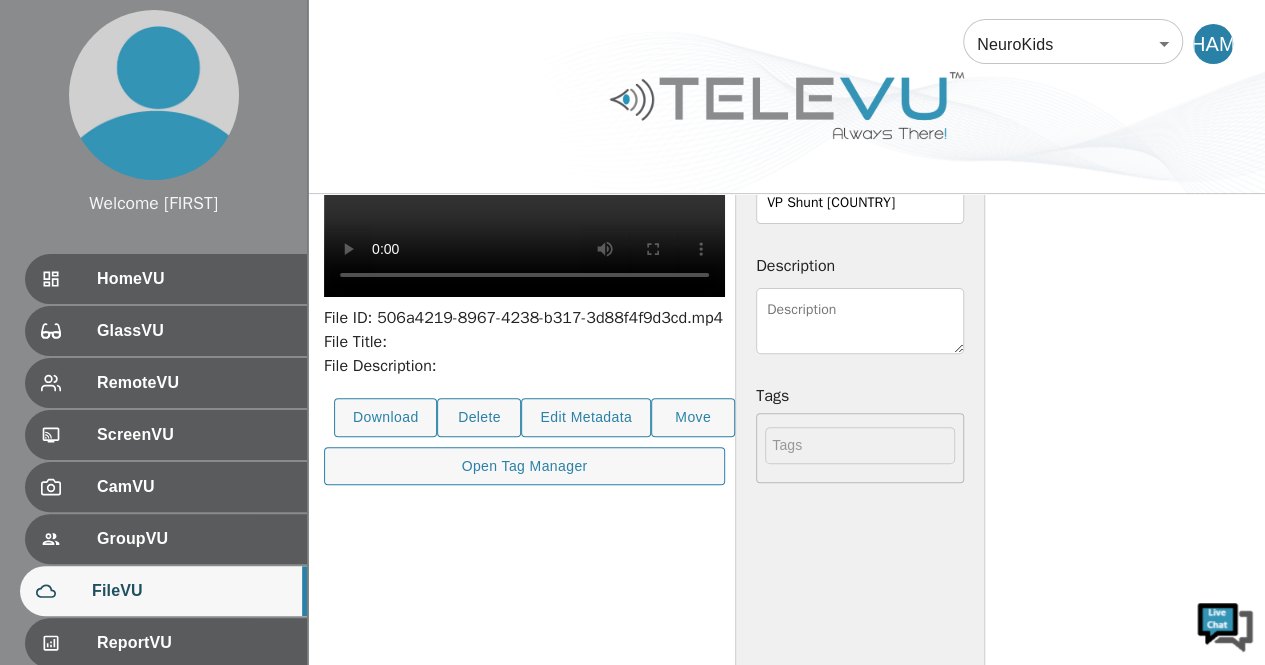 scroll, scrollTop: 162, scrollLeft: 0, axis: vertical 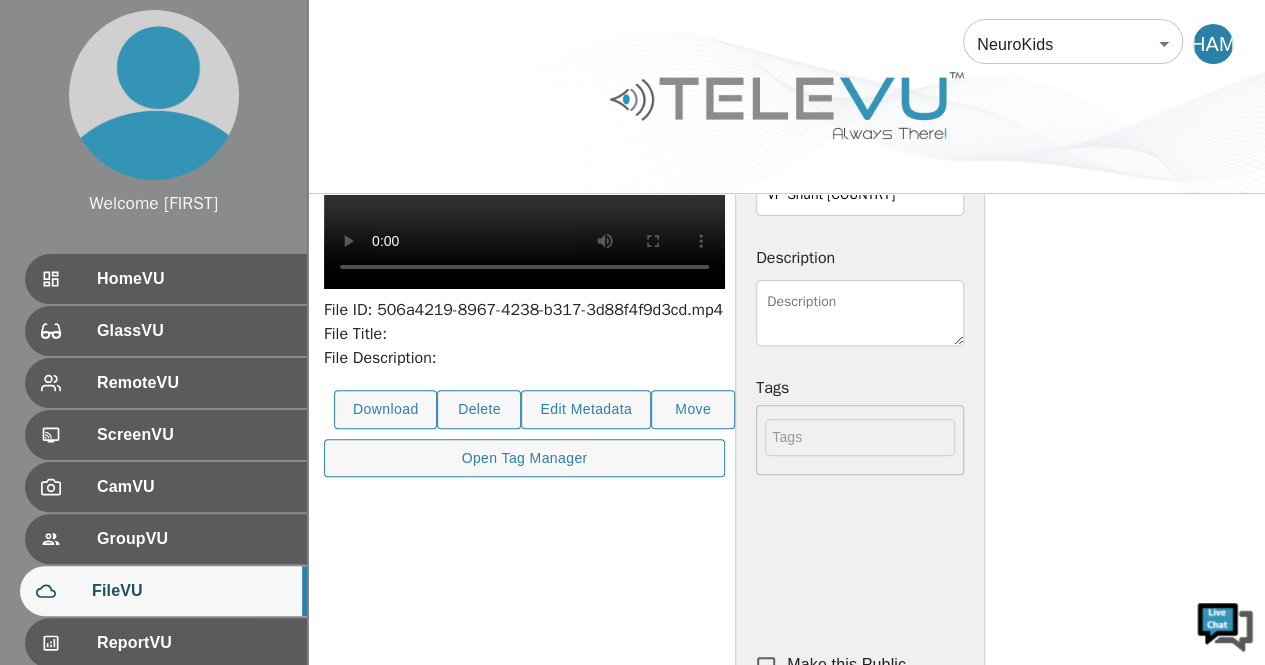 type on "VP Shunt Brazil" 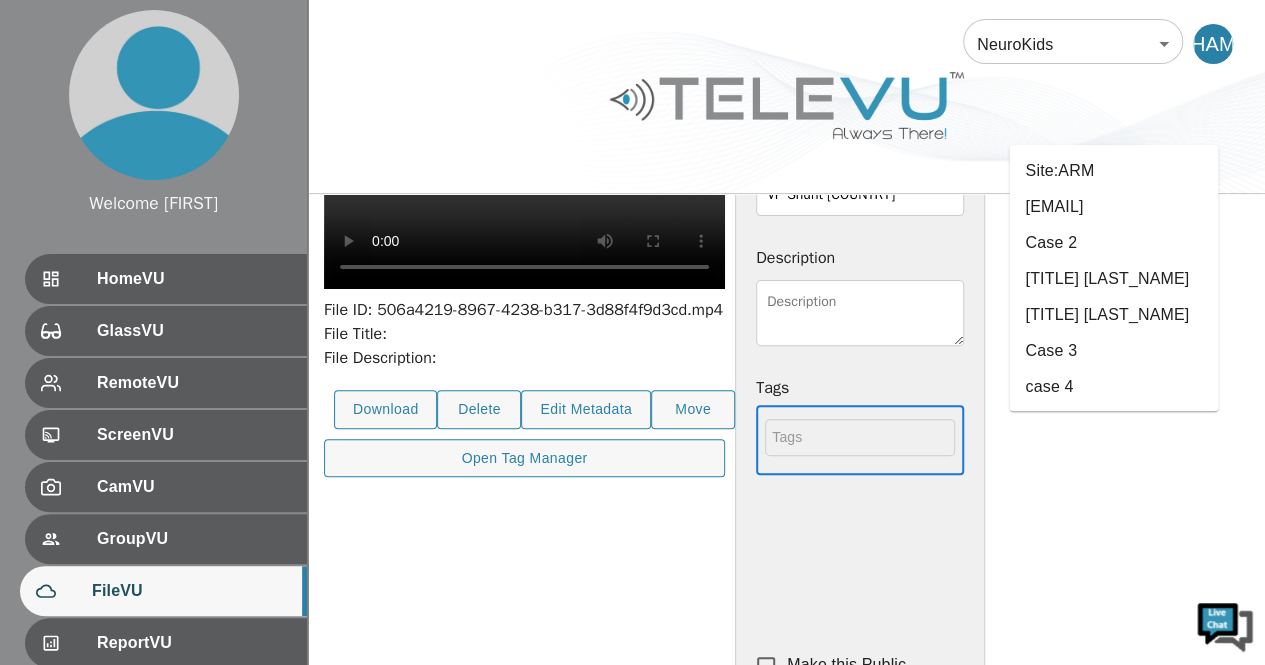 click at bounding box center (860, 437) 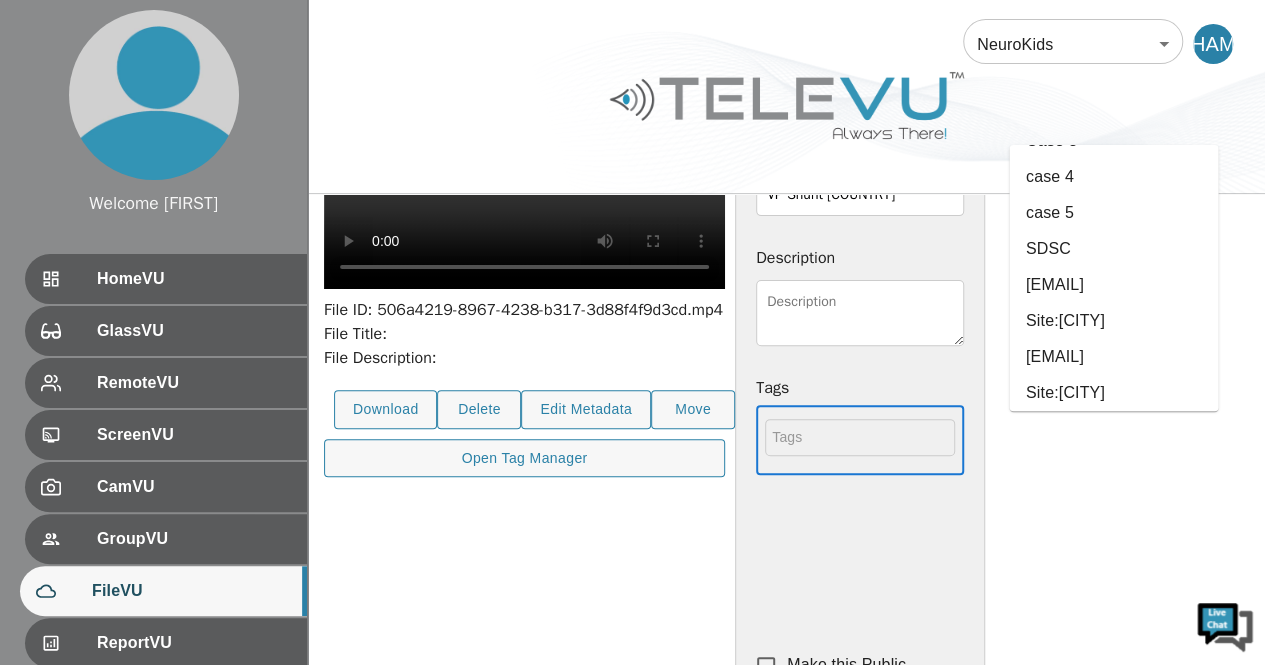 scroll, scrollTop: 240, scrollLeft: 0, axis: vertical 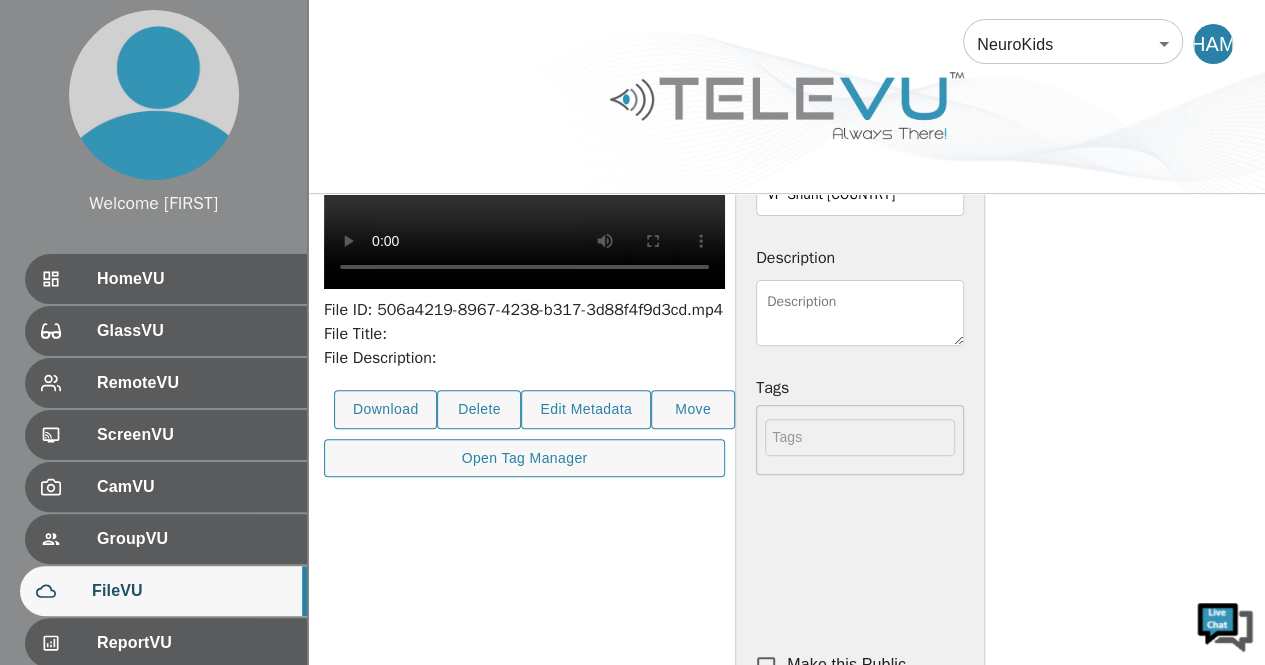 click on "Tags" at bounding box center [860, 388] 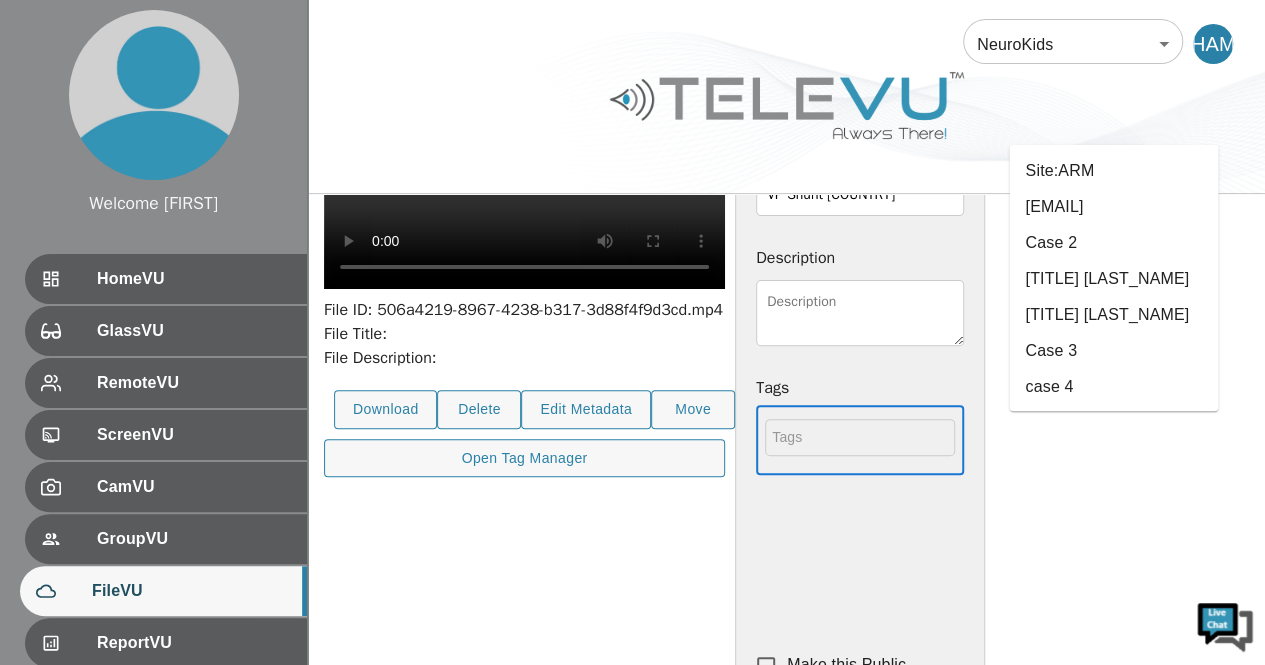 click at bounding box center (860, 437) 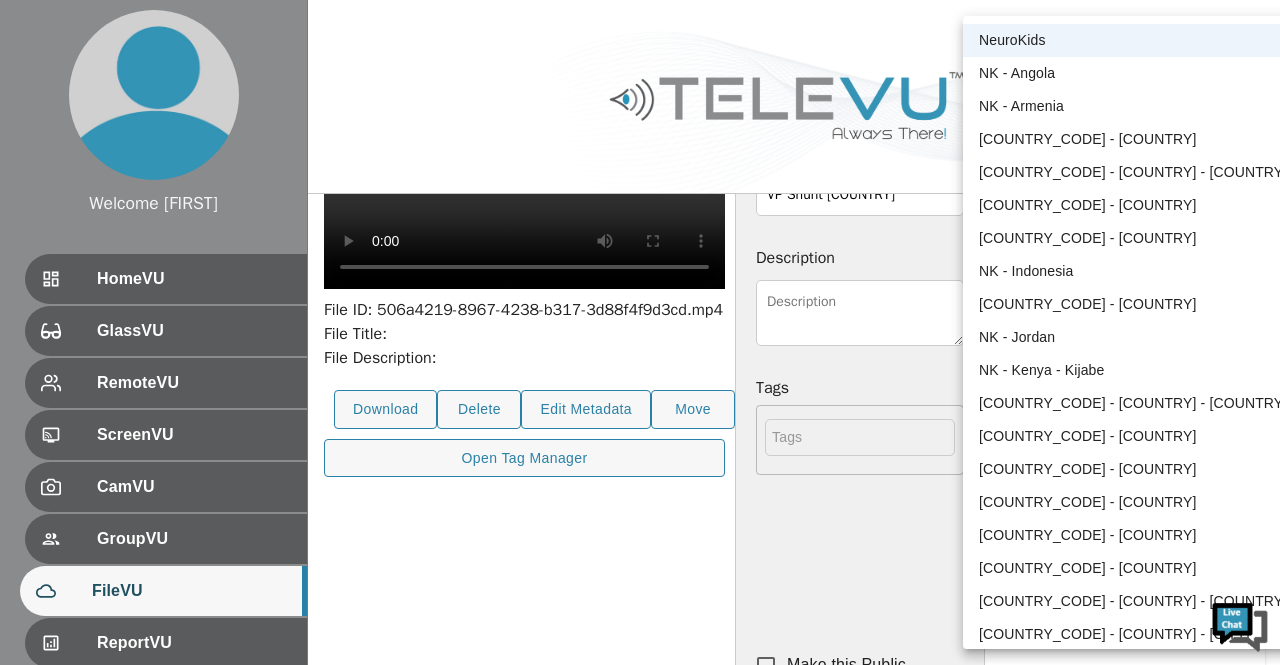 click on "Welcome   Harriet HomeVU GlassVU RemoteVU ScreenVU CamVU GroupVU FileVU ReportVU ChatVU Settings Logout ©  2025   TeleVU Innovation Ltd. All Rights Reserved NeuroKids 89 ​ HAM Back File ID:   506a4219-8967-4238-b317-3d88f4f9d3cd.mp4 File Title:   File Description:   Download Delete Edit Metadata Move Open Tag Manager Title VP Shunt Brazil Description Tags ​ Make this Public Save NeuroKids NK - Angola NK - Armenia NK - Brazil NK - Côte d’Ivoire - Bouaké NK - Egypt NK - Herat NK - Indonesia NK - Jalalabad NK - Jordan NK - Kenya - Kijabe NK - Kenya - Mombasa NK - Liberia NK - Malawi NK - Morocco NK - Myanmar NK - Nigeria NK - Vietnam - Hanoi NK - Vietnam - HCMC NK - Zambia" at bounding box center (640, 313) 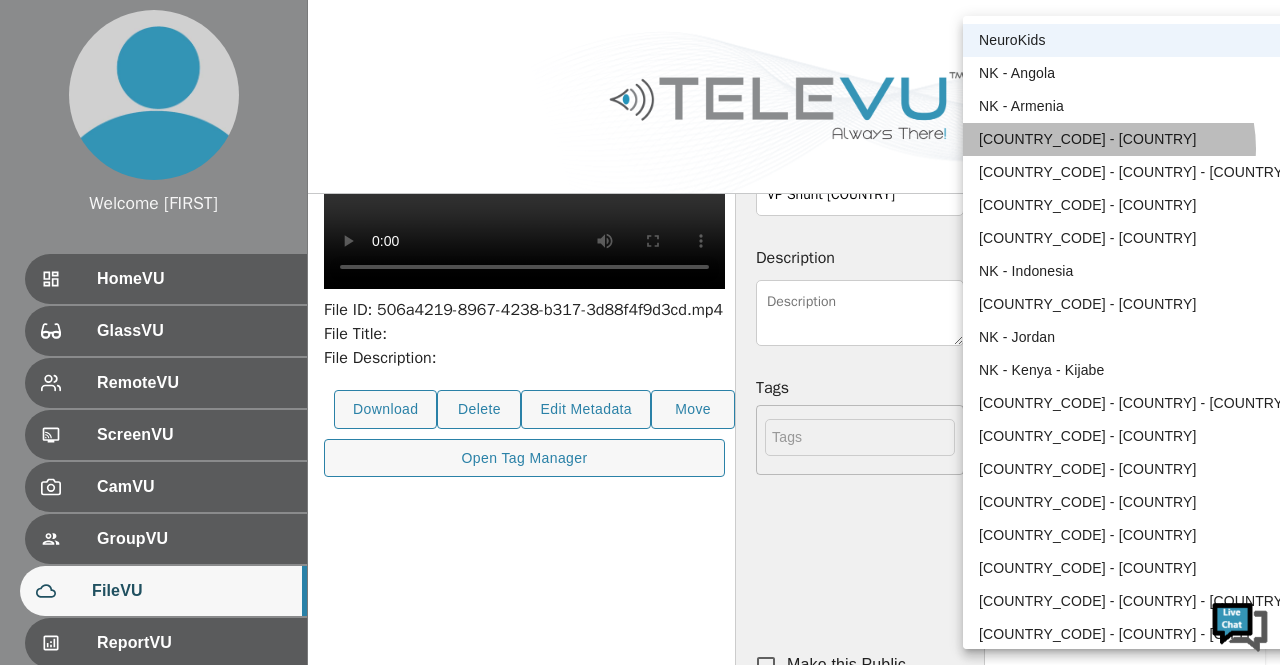 click on "NK - [COUNTRY]" at bounding box center (1133, 139) 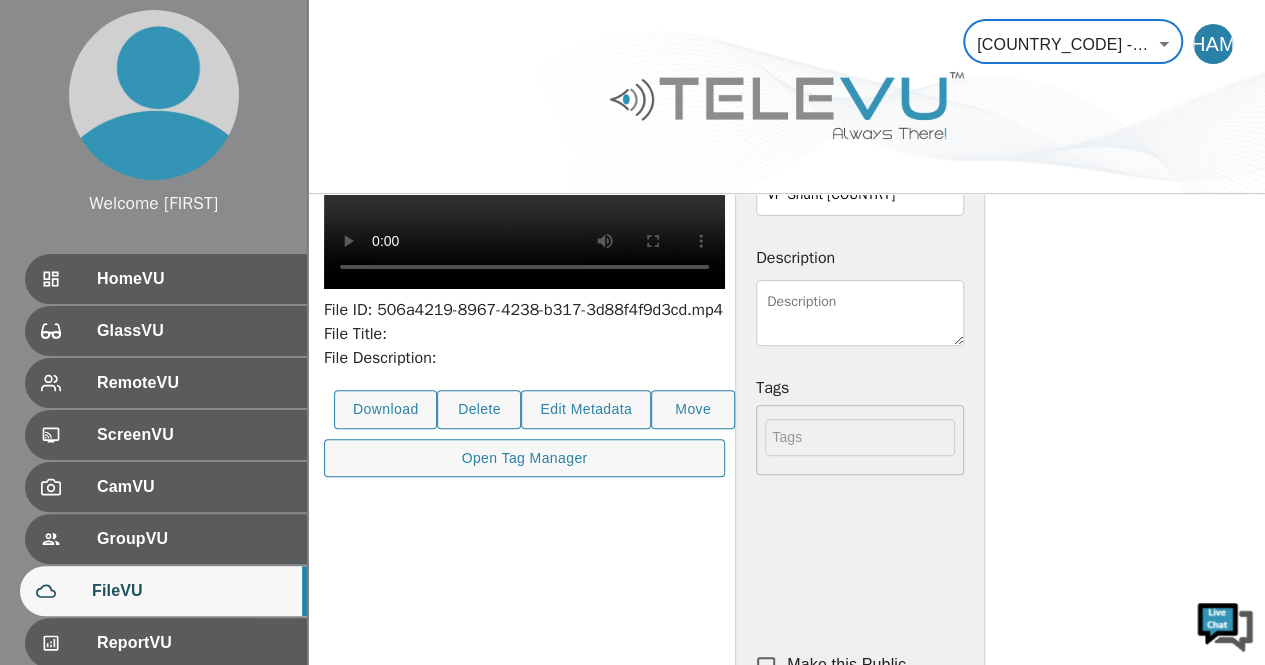 click on "​" at bounding box center (860, 442) 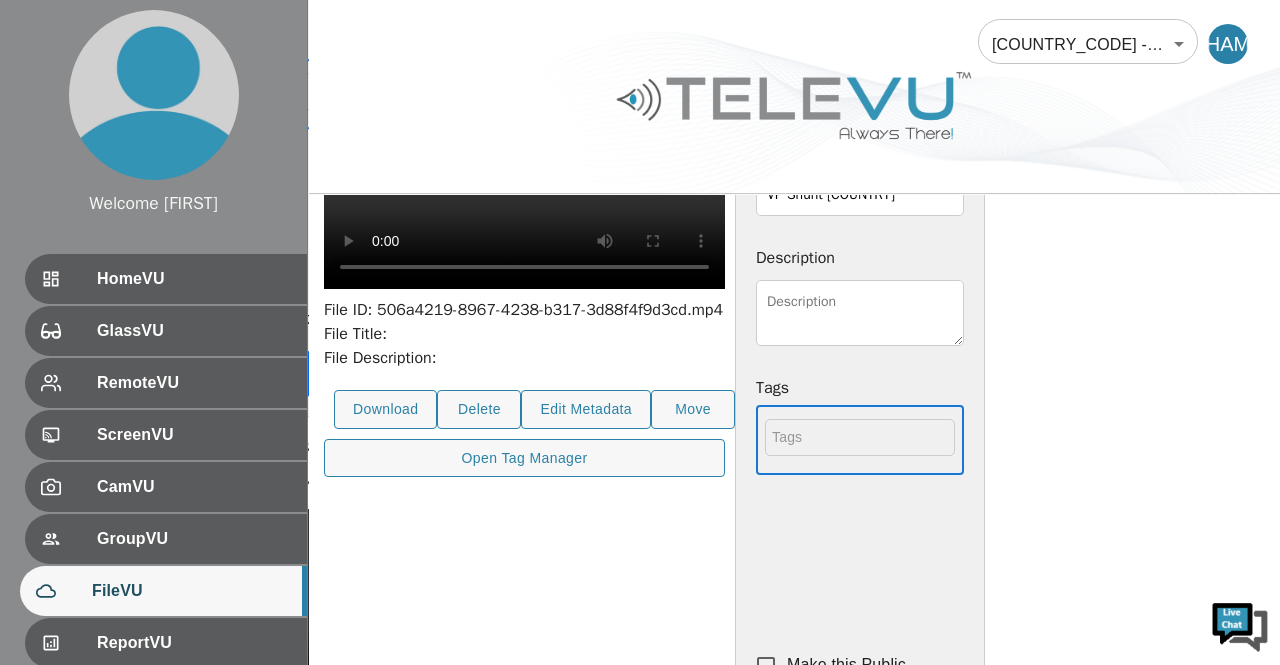 click on "Welcome   Harriet HomeVU GlassVU RemoteVU ScreenVU CamVU GroupVU FileVU ReportVU ChatVU Settings Logout ©  2025   TeleVU Innovation Ltd. All Rights Reserved NK - Brazil 36 ​ HAM Back File ID:   506a4219-8967-4238-b317-3d88f4f9d3cd.mp4 File Title:   File Description:   Download Delete Edit Metadata Move Open Tag Manager Title VP Shunt Brazil Description Tags ​ Make this Public Save" at bounding box center [640, 313] 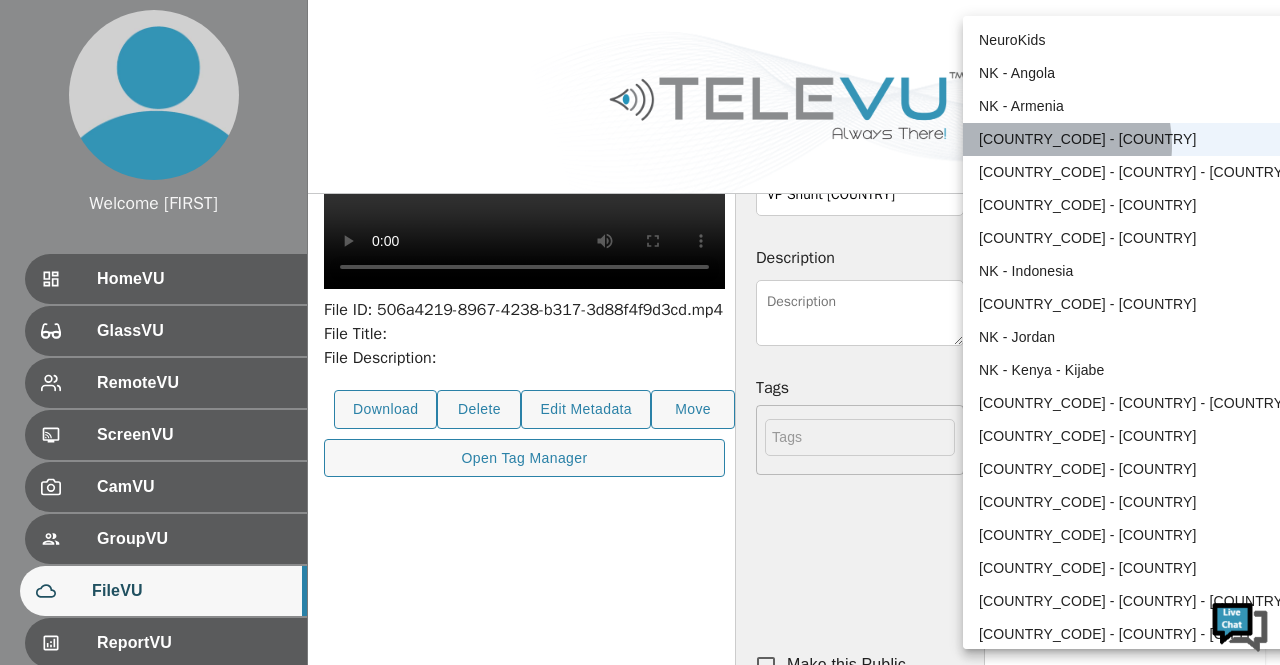 click on "NK - [COUNTRY]" at bounding box center (1133, 139) 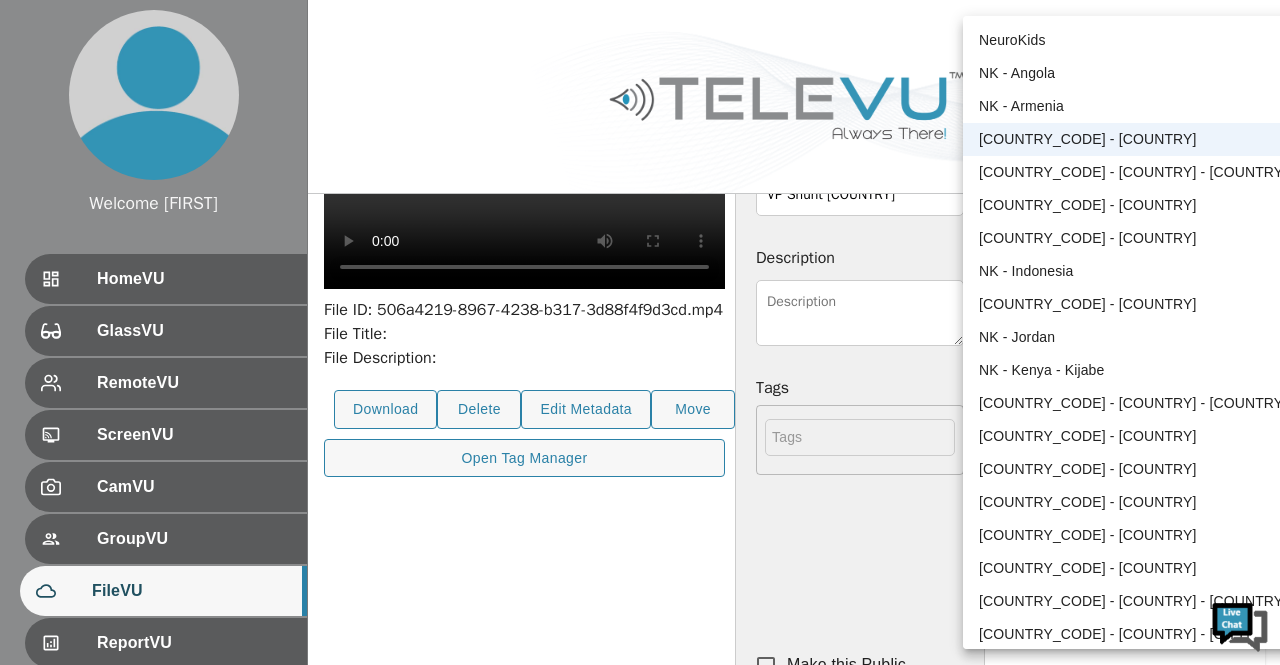 click on "Welcome   Harriet HomeVU GlassVU RemoteVU ScreenVU CamVU GroupVU FileVU ReportVU ChatVU Settings Logout ©  2025   TeleVU Innovation Ltd. All Rights Reserved NK - Brazil 36 ​ HAM Back File ID:   506a4219-8967-4238-b317-3d88f4f9d3cd.mp4 File Title:   File Description:   Download Delete Edit Metadata Move Open Tag Manager Title VP Shunt Brazil Description Tags ​ Make this Public Save NeuroKids NK - Angola NK - Armenia NK - Brazil NK - Côte d’Ivoire - Bouaké NK - Egypt NK - Herat NK - Indonesia NK - Jalalabad NK - Jordan NK - Kenya - Kijabe NK - Kenya - Mombasa NK - Liberia NK - Malawi NK - Morocco NK - Myanmar NK - Nigeria NK - Vietnam - Hanoi NK - Vietnam - HCMC NK - Zambia" at bounding box center [640, 313] 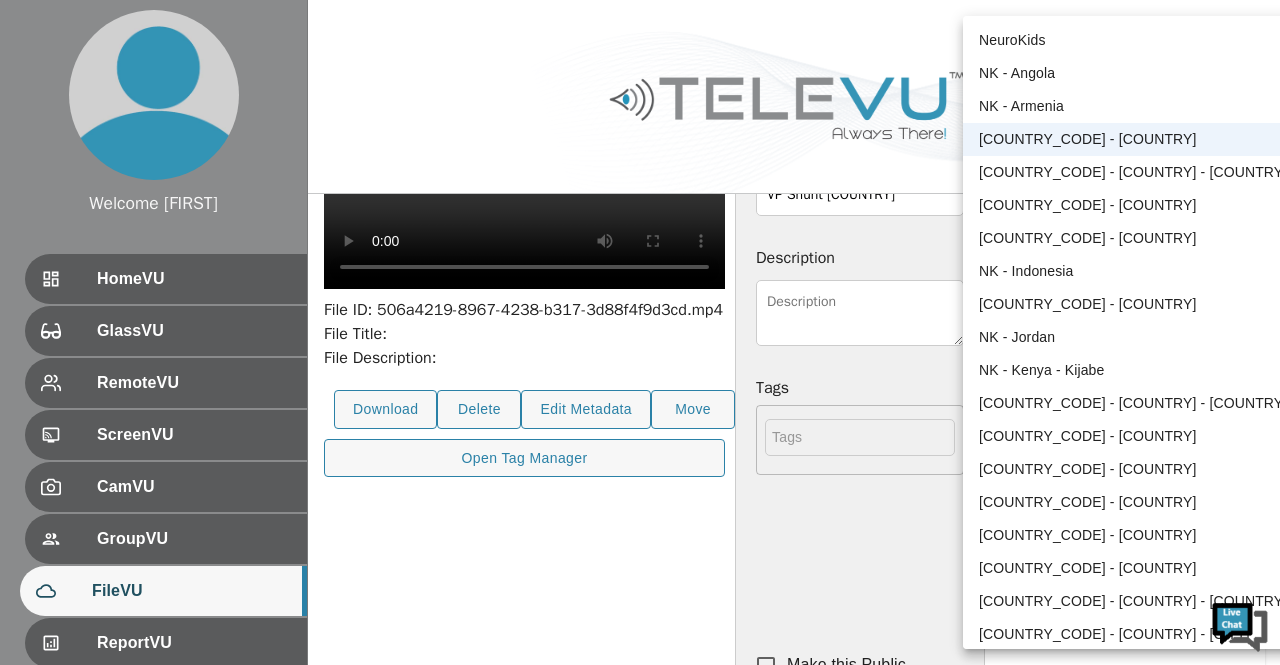 drag, startPoint x: 1166, startPoint y: 47, endPoint x: 1036, endPoint y: 143, distance: 161.60446 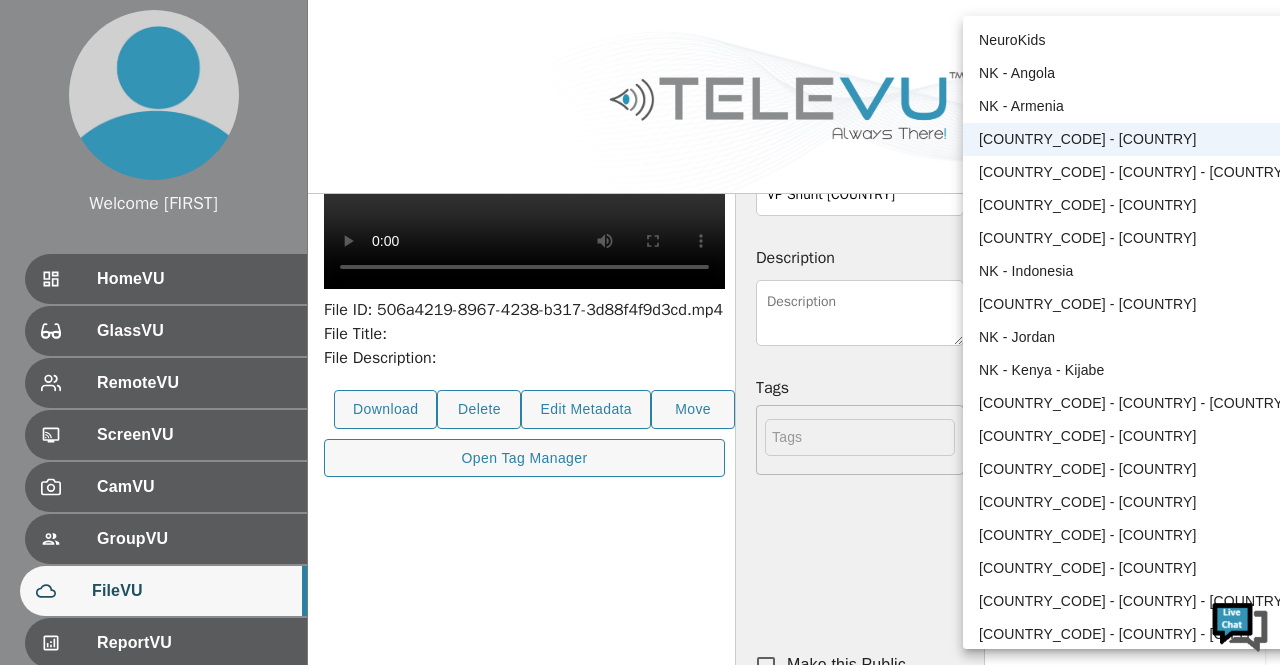 click on "NeuroKids NK - Angola NK - Armenia NK - Brazil NK - Côte d’Ivoire - Bouaké NK - Egypt NK - Herat NK - Indonesia NK - Jalalabad NK - Jordan NK - Kenya - Kijabe NK - Kenya - Mombasa NK - Liberia NK - Malawi NK - Morocco NK - Myanmar NK - Nigeria NK - Vietnam - Hanoi NK - Vietnam - HCMC NK - Zambia" at bounding box center (1133, 354) 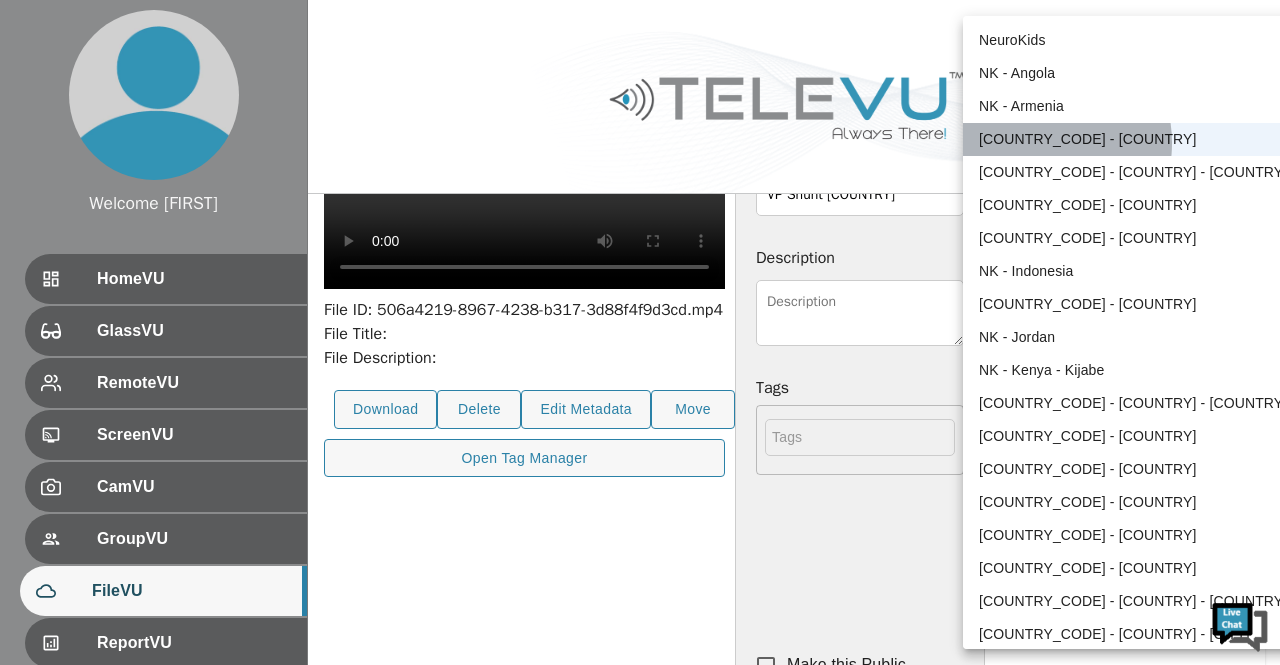 click on "NK - [COUNTRY]" at bounding box center (1133, 139) 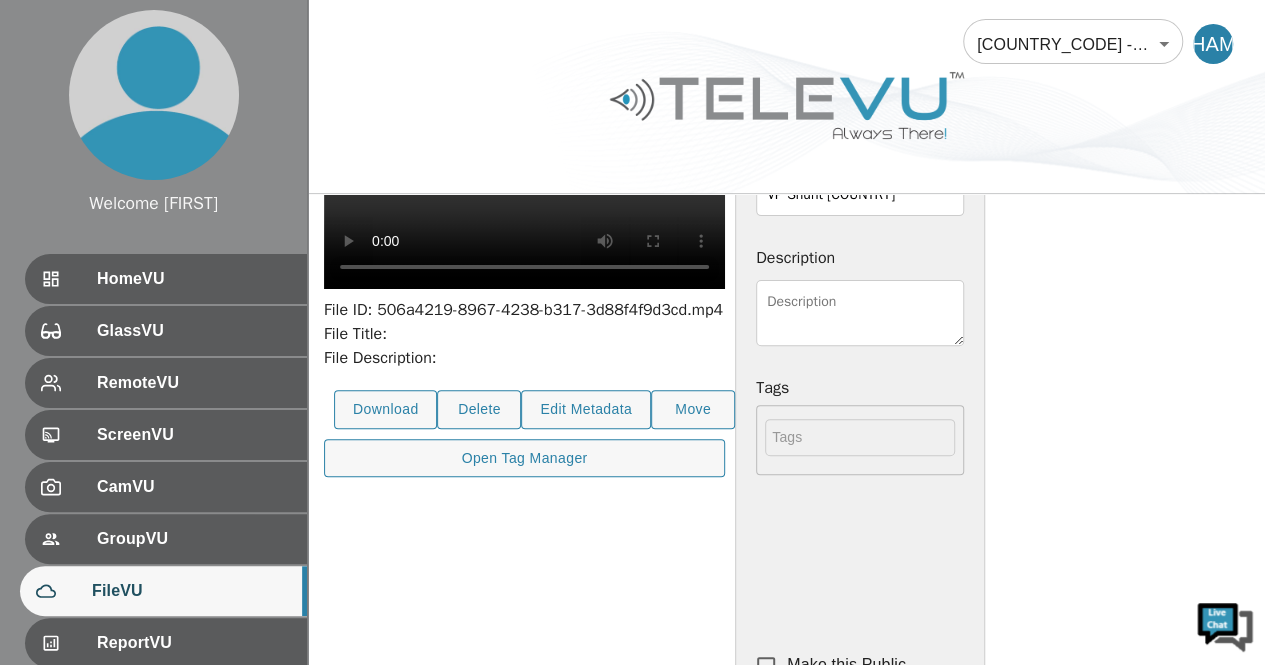 click on "NeuroKids NK - Angola NK - Armenia NK - Brazil NK - Côte d’Ivoire - Bouaké NK - Egypt NK - Herat NK - Indonesia NK - Jalalabad NK - Jordan NK - Kenya - Kijabe NK - Kenya - Mombasa NK - Liberia NK - Malawi NK - Morocco NK - Myanmar NK - Nigeria NK - Vietnam - Hanoi NK - Vietnam - HCMC NK - Zambia" at bounding box center [1118, 231] 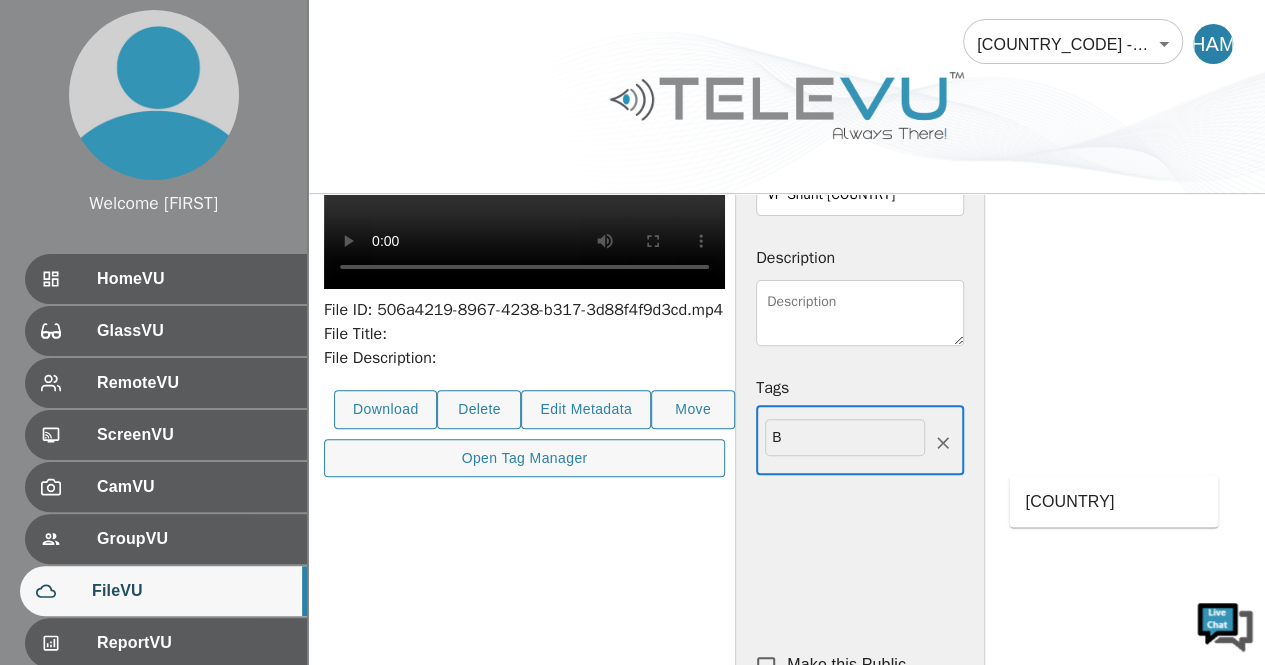 click on "Brazil" at bounding box center (1113, 501) 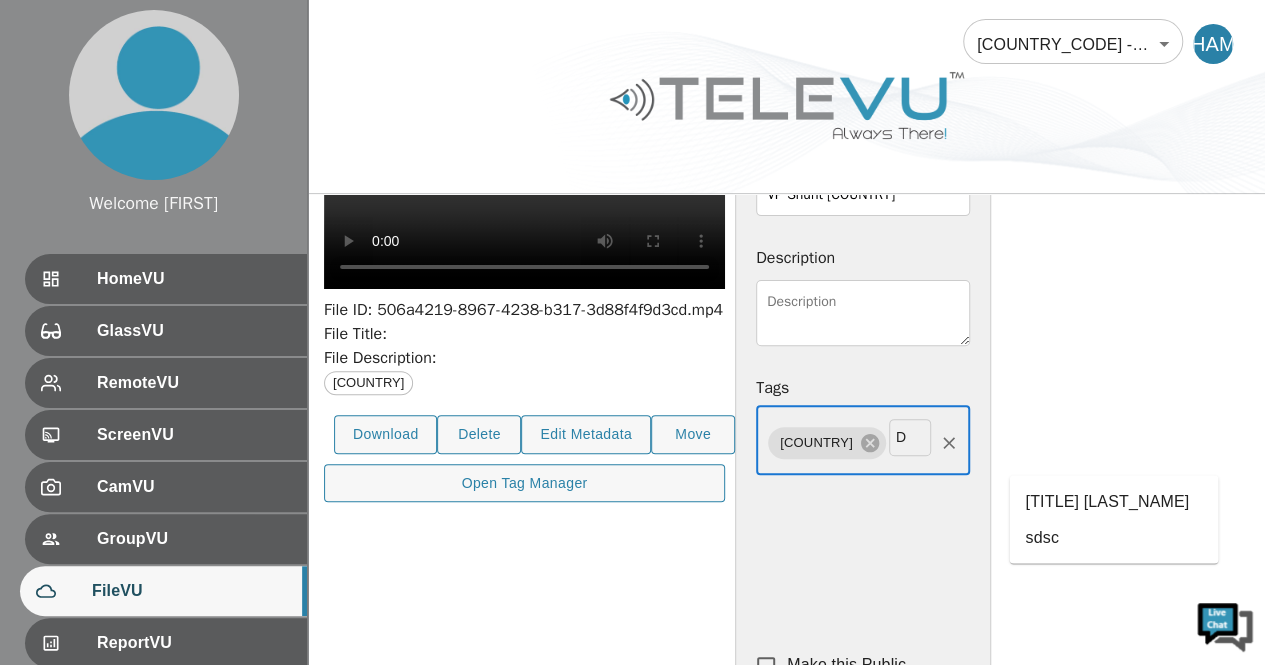click on "Dr. Milton Toita" at bounding box center (1113, 501) 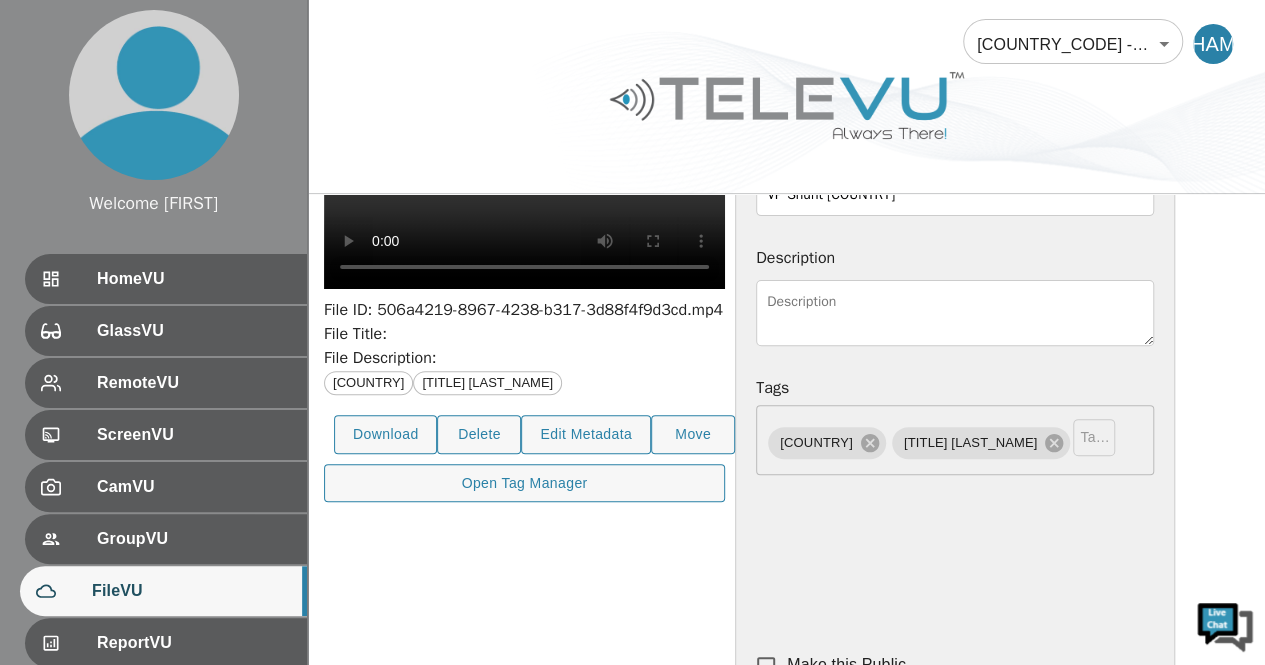 click on "Title VP Shunt Brazil Description Tags Brazil Dr. Milton Toita ​ Make this Public Save" at bounding box center (955, 430) 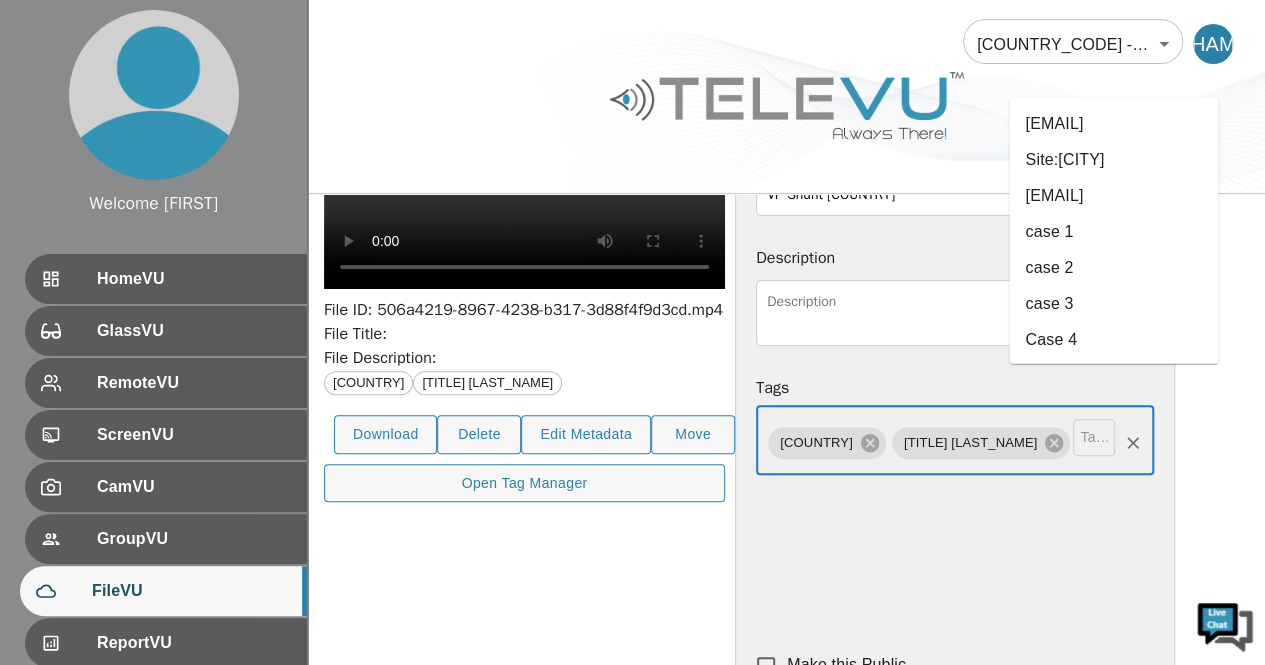 click at bounding box center [1094, 437] 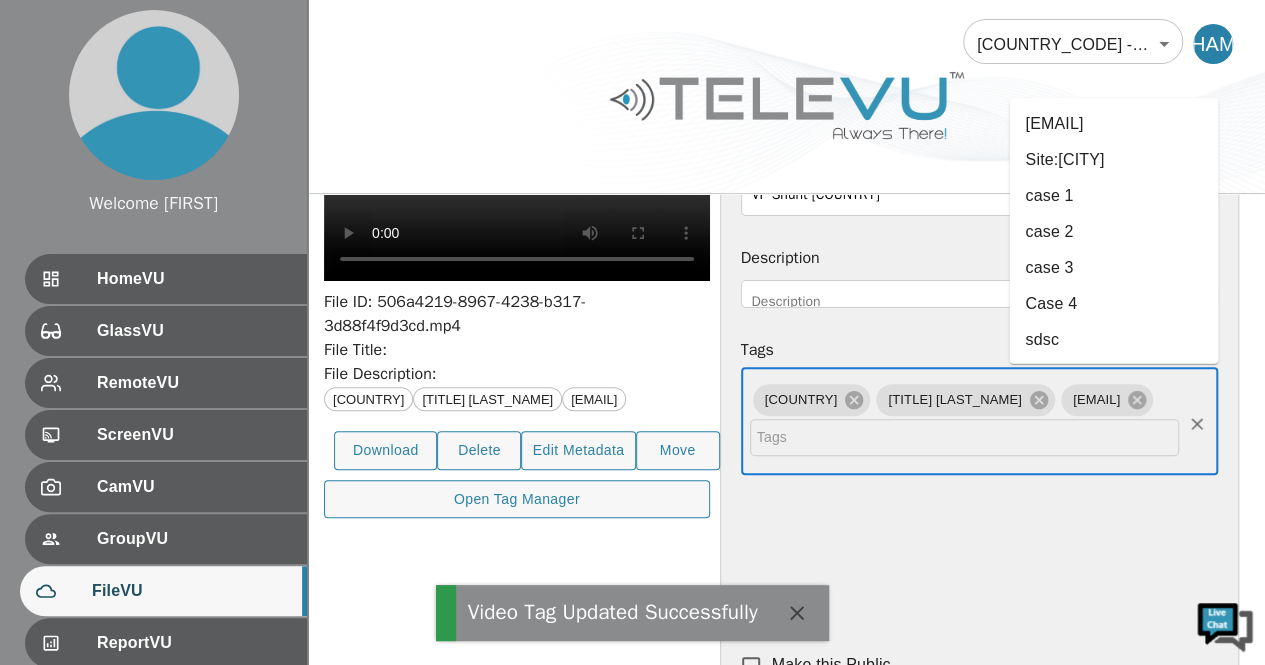 click at bounding box center [964, 437] 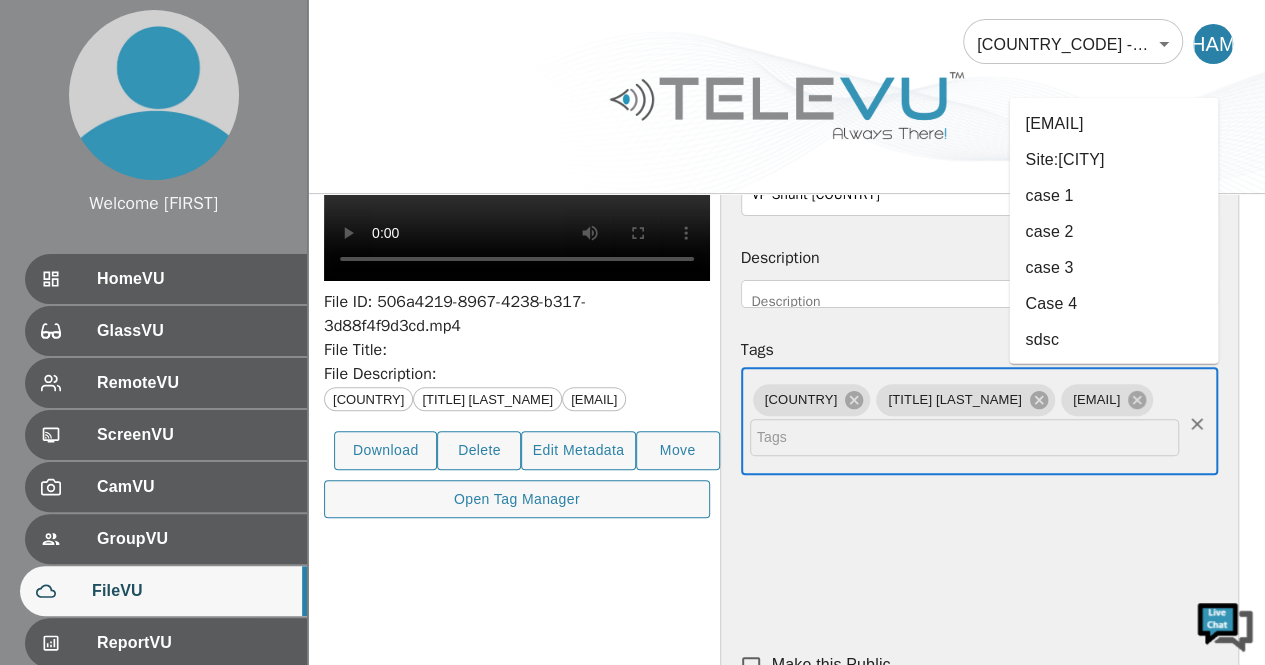 click on "sdsc" at bounding box center (1113, 340) 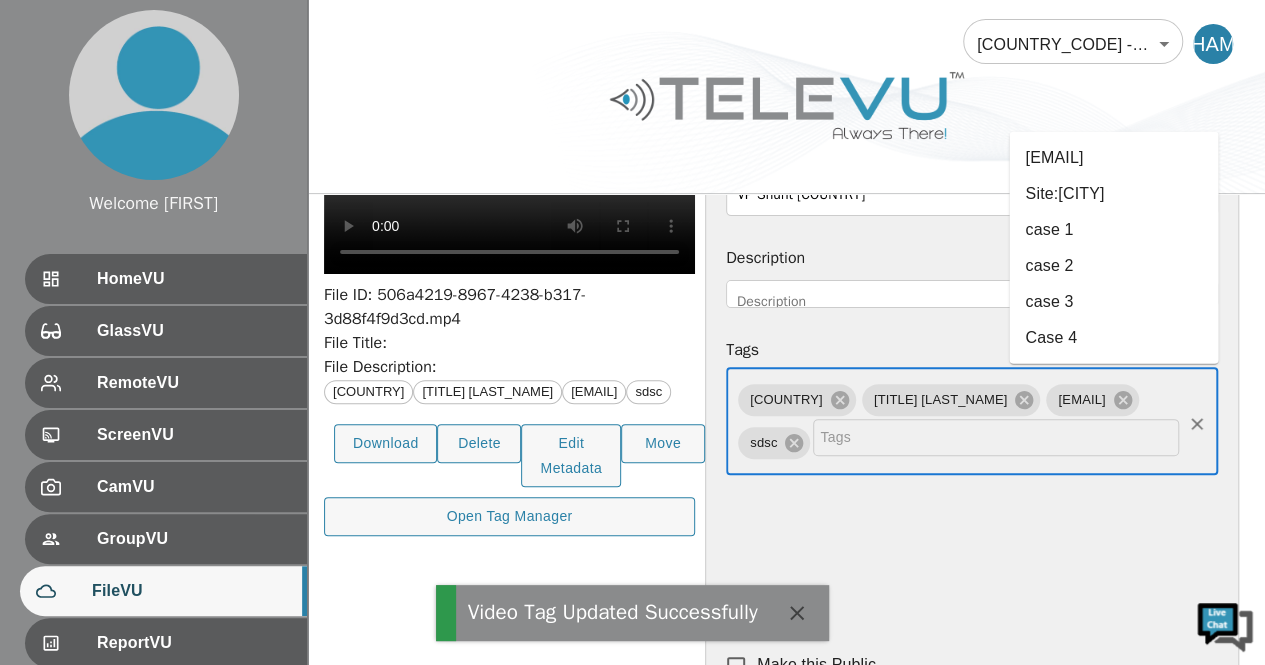 click at bounding box center (996, 437) 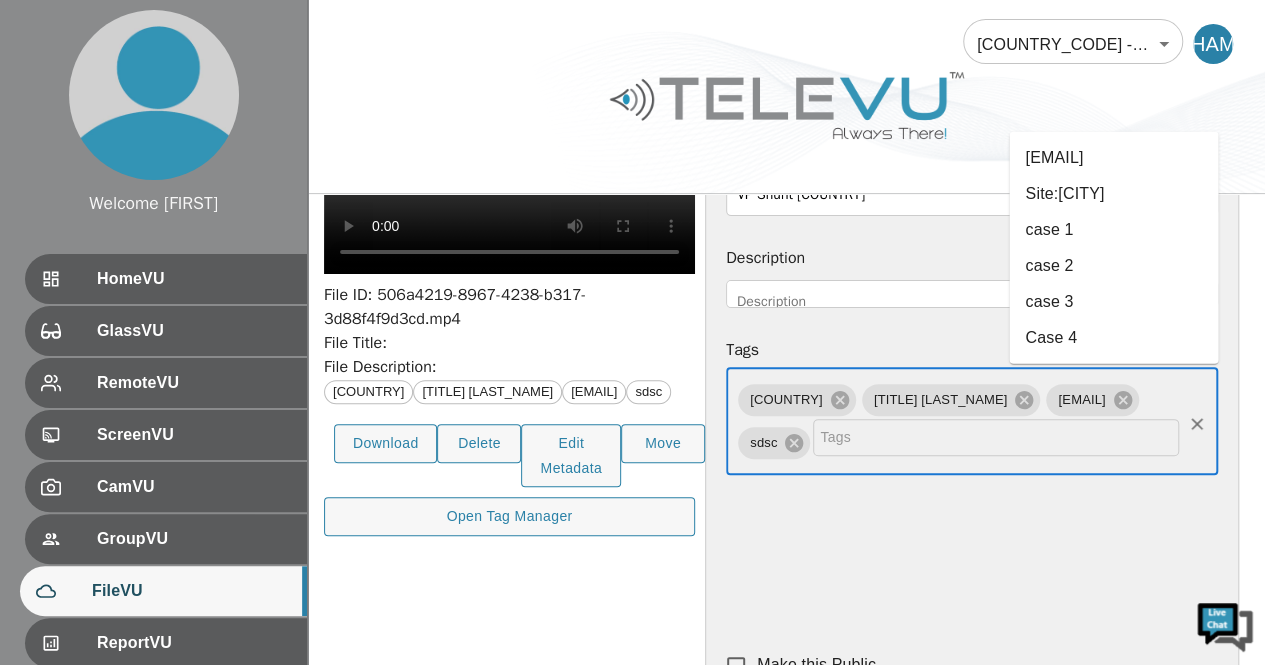 click on "mhtoita@gmail.com" at bounding box center [1113, 158] 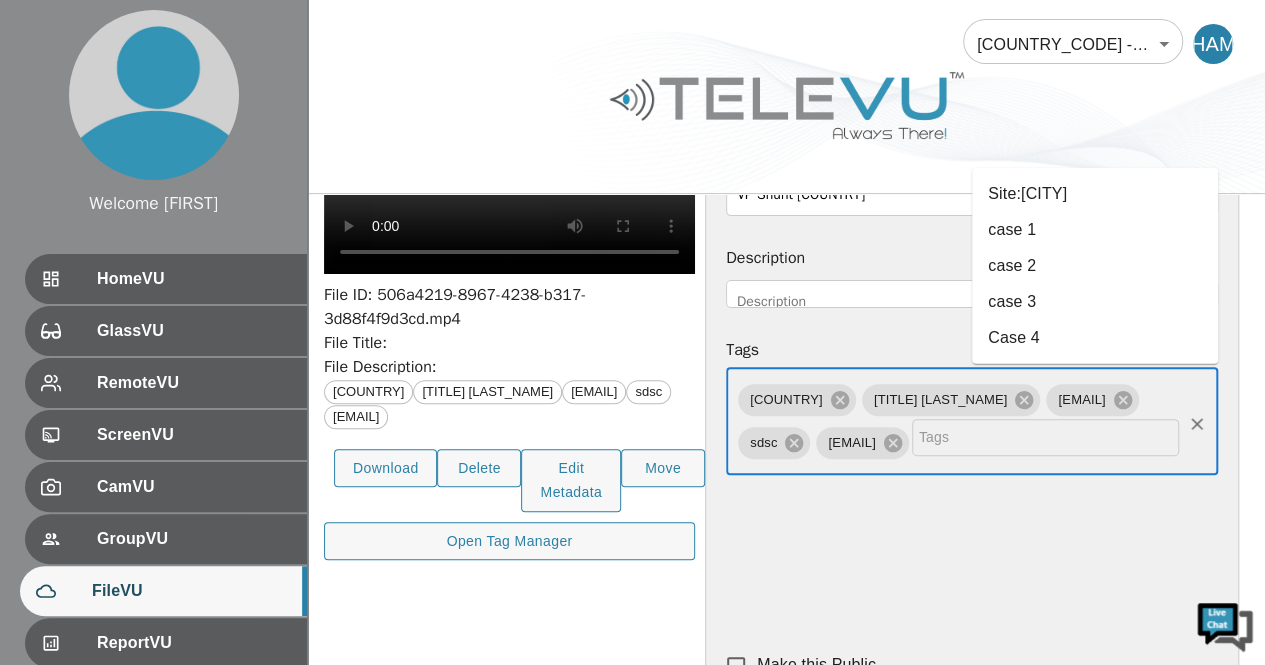 click at bounding box center (1045, 437) 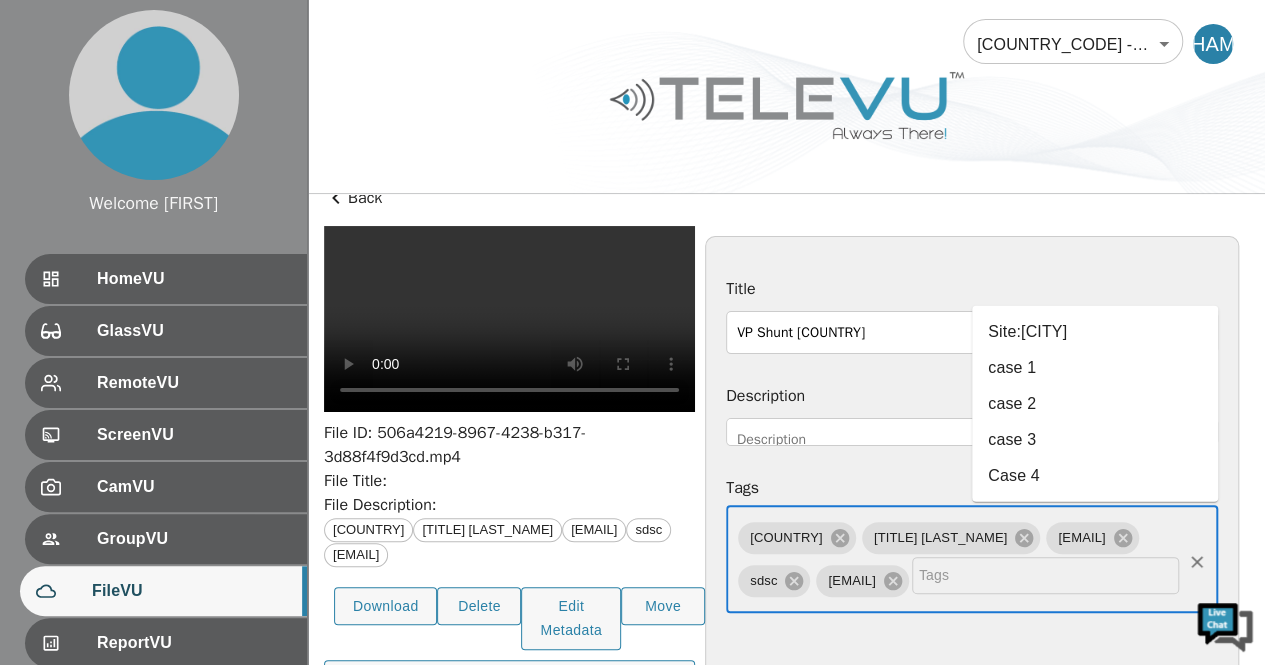 scroll, scrollTop: 0, scrollLeft: 0, axis: both 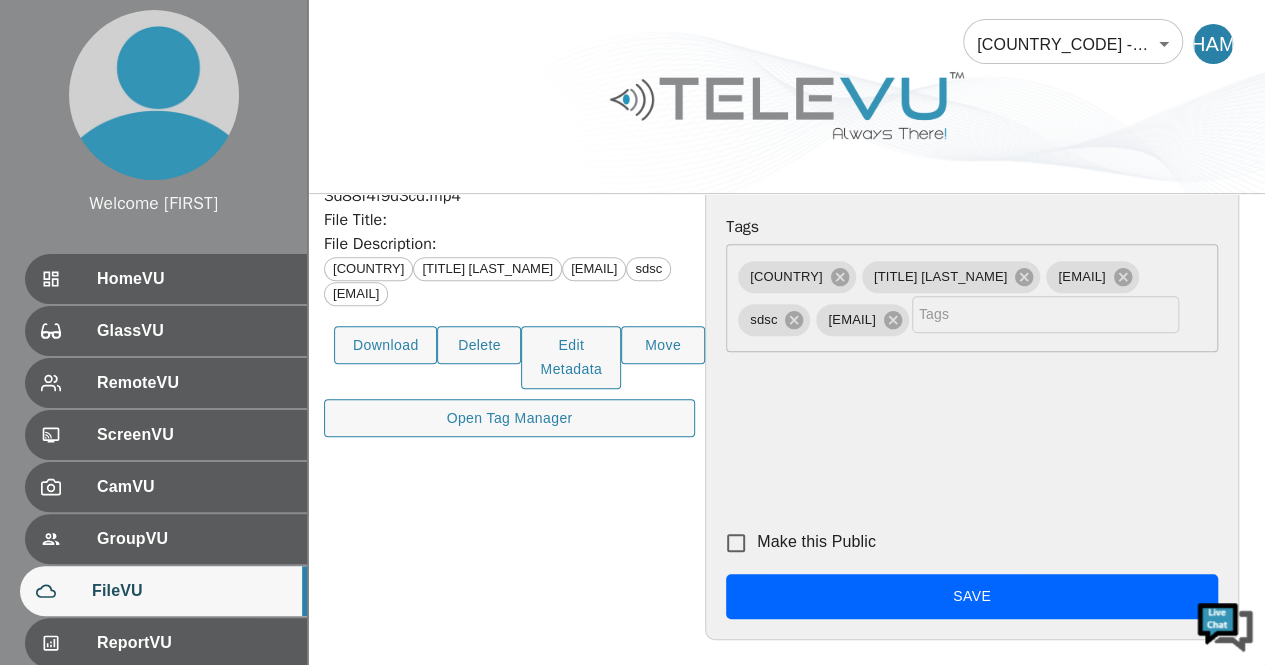 click on "File ID:   506a4219-8967-4238-b317-3d88f4f9d3cd.mp4 File Title:   File Description:   Brazil Dr. Milton Toita gigicoelho7@hotmail.com sdsc mhtoita@gmail.com Download Delete Edit Metadata Move Open Tag Manager" at bounding box center (509, 307) 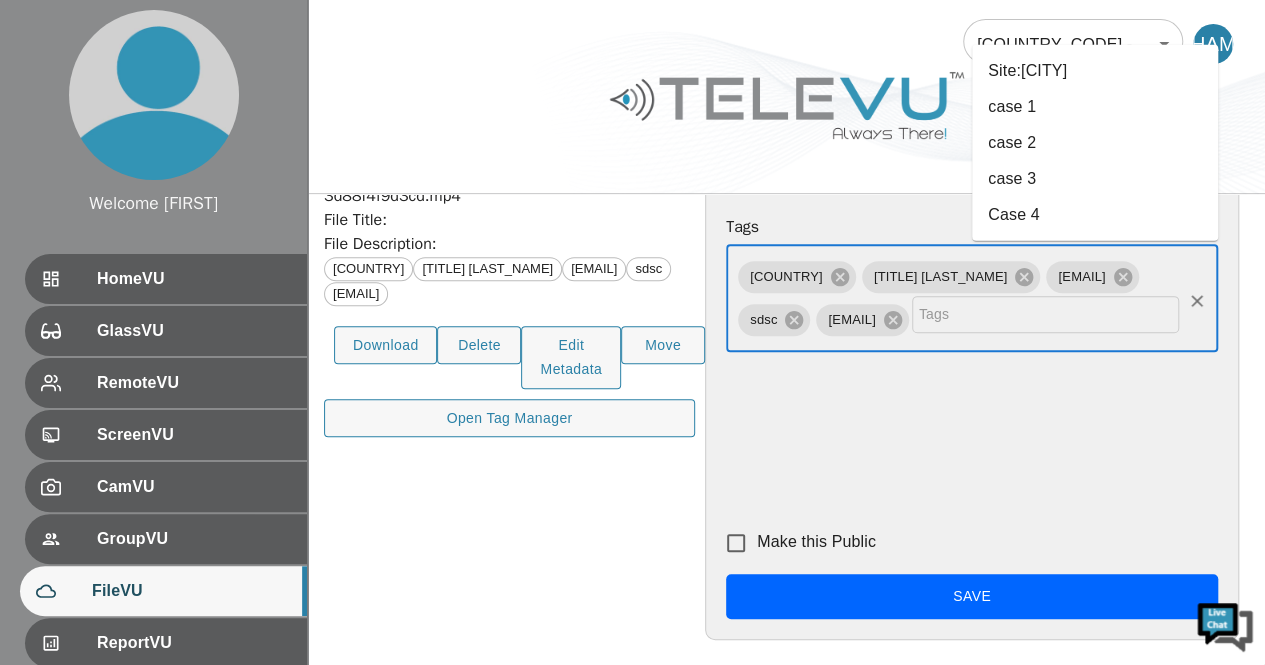 click at bounding box center (1045, 314) 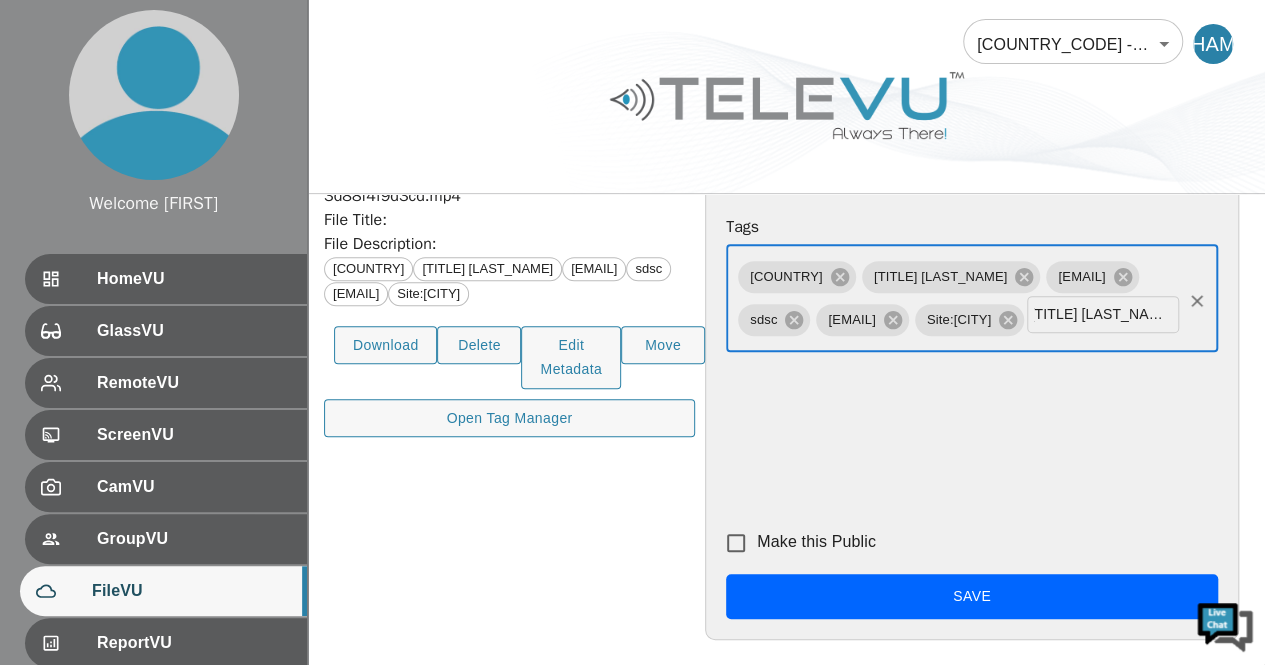 scroll, scrollTop: 0, scrollLeft: 40, axis: horizontal 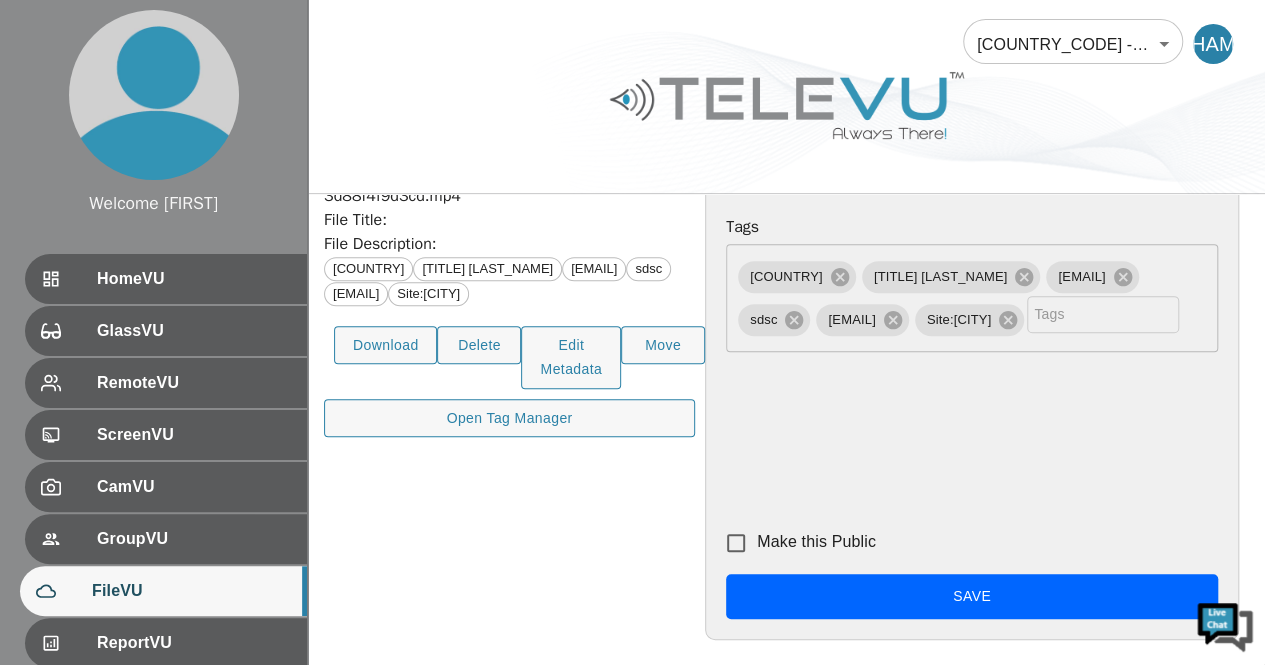 click on "Title VP Shunt Brazil Description Tags Brazil Dr. Milton Toita gigicoelho7@hotmail.com sdsc mhtoita@gmail.com Site: Sao Paulo ​ Make this Public Save" at bounding box center (972, 307) 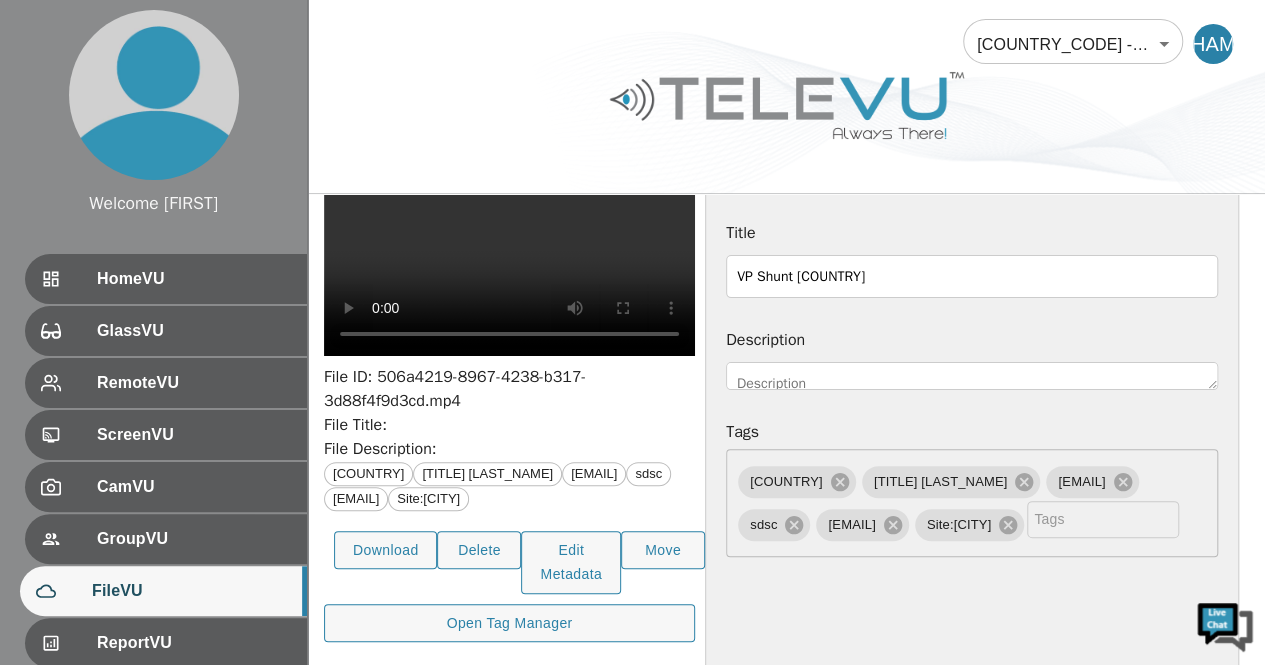 scroll, scrollTop: 79, scrollLeft: 0, axis: vertical 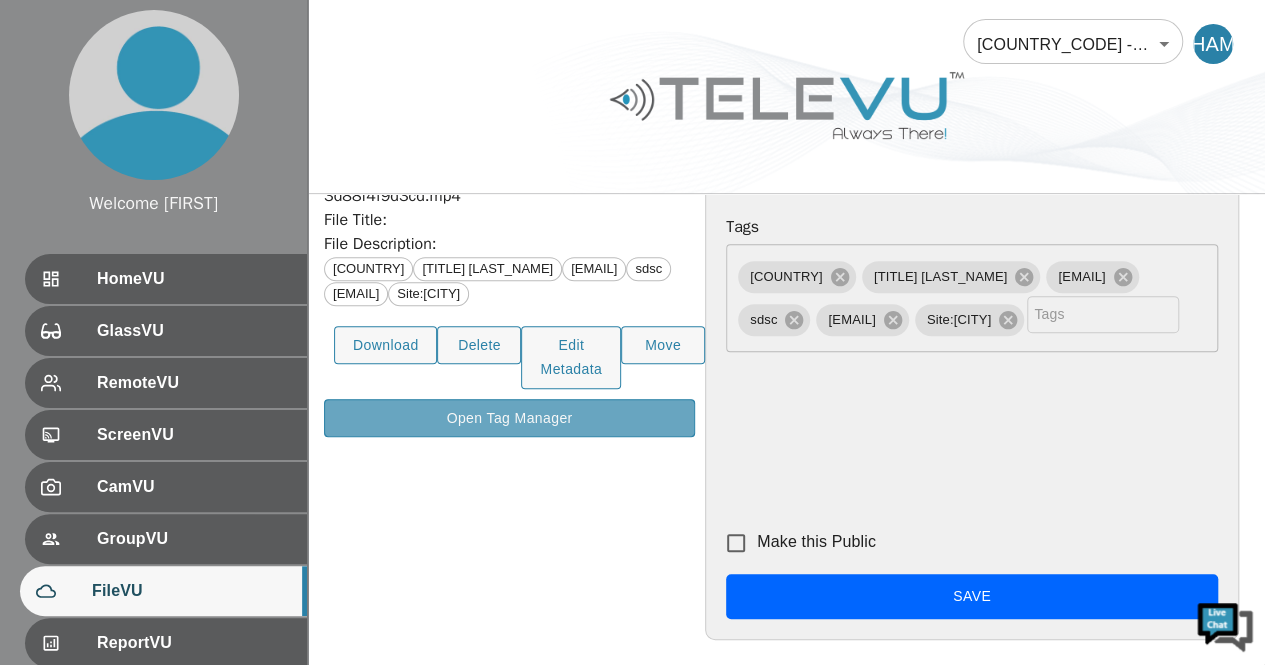 click on "Open Tag Manager" at bounding box center (509, 418) 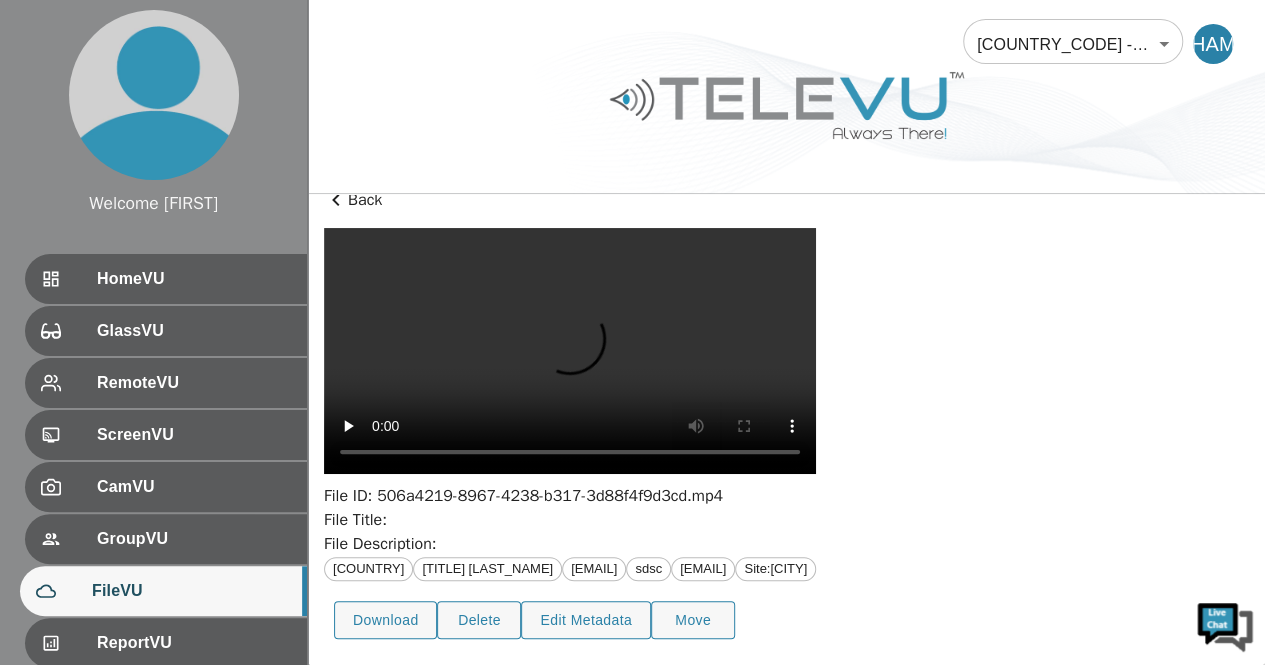 scroll, scrollTop: 198, scrollLeft: 0, axis: vertical 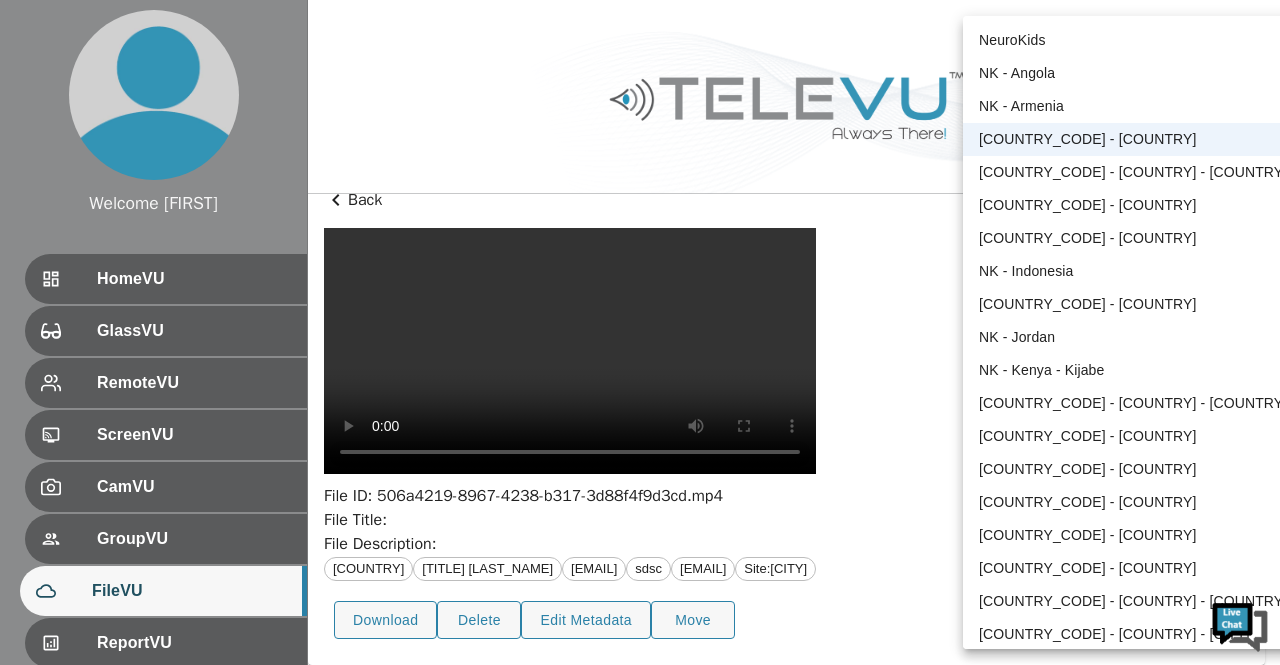 click on "Welcome   Harriet HomeVU GlassVU RemoteVU ScreenVU CamVU GroupVU FileVU ReportVU ChatVU Settings Logout ©  2025   TeleVU Innovation Ltd. All Rights Reserved NK - Brazil 36 ​ HAM Back File ID:   506a4219-8967-4238-b317-3d88f4f9d3cd.mp4 File Title:   File Description:   Brazil Dr. Milton Toita gigicoelho7@hotmail.com sdsc mhtoita@gmail.com Site: Sao Paulo Download Delete Edit Metadata Move NeuroKids NK - Angola NK - Armenia NK - Brazil NK - Côte d’Ivoire - Bouaké NK - Egypt NK - Herat NK - Indonesia NK - Jalalabad NK - Jordan NK - Kenya - Kijabe NK - Kenya - Mombasa NK - Liberia NK - Malawi NK - Morocco NK - Myanmar NK - Nigeria NK - Vietnam - Hanoi NK - Vietnam - HCMC NK - Zambia" at bounding box center (640, 321) 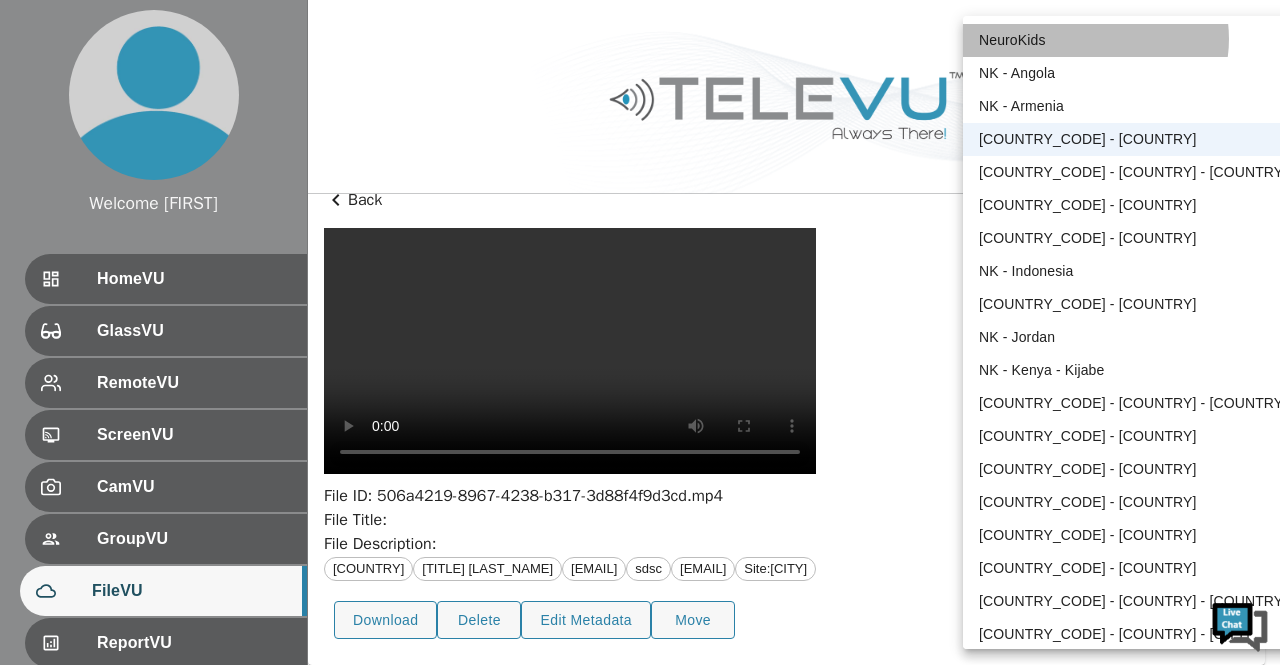 click on "NeuroKids" at bounding box center [1133, 40] 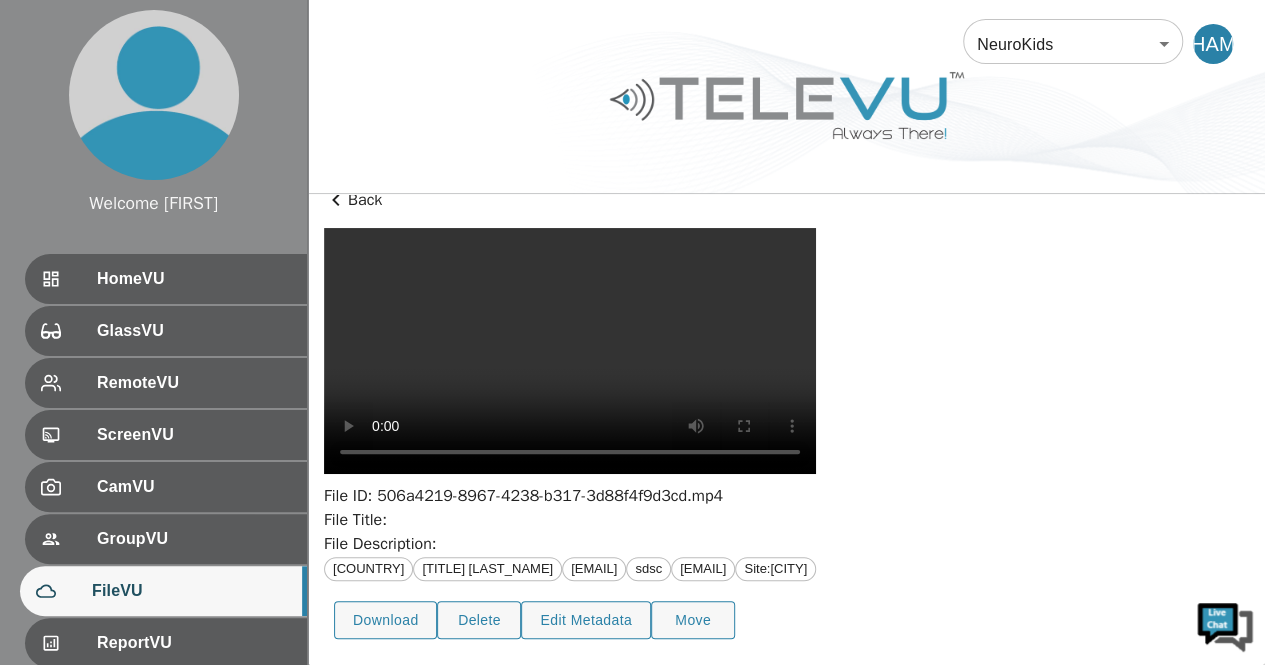 drag, startPoint x: 1268, startPoint y: 214, endPoint x: 866, endPoint y: 484, distance: 484.25613 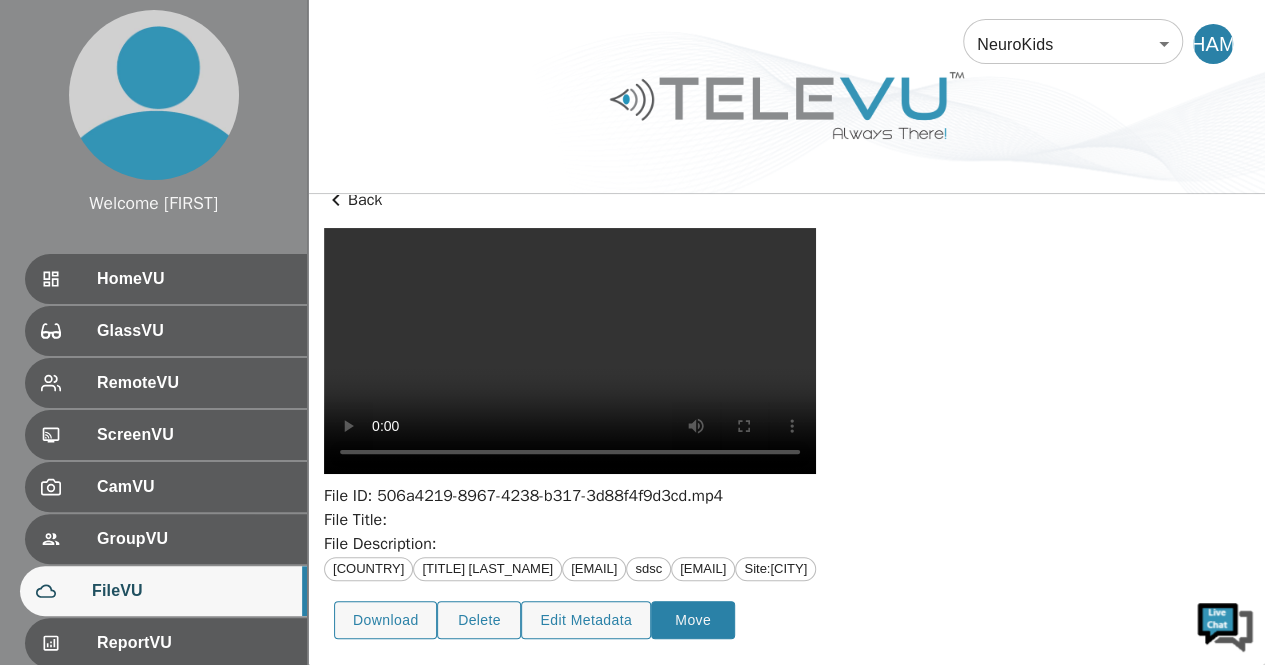 click on "Move" at bounding box center (385, 620) 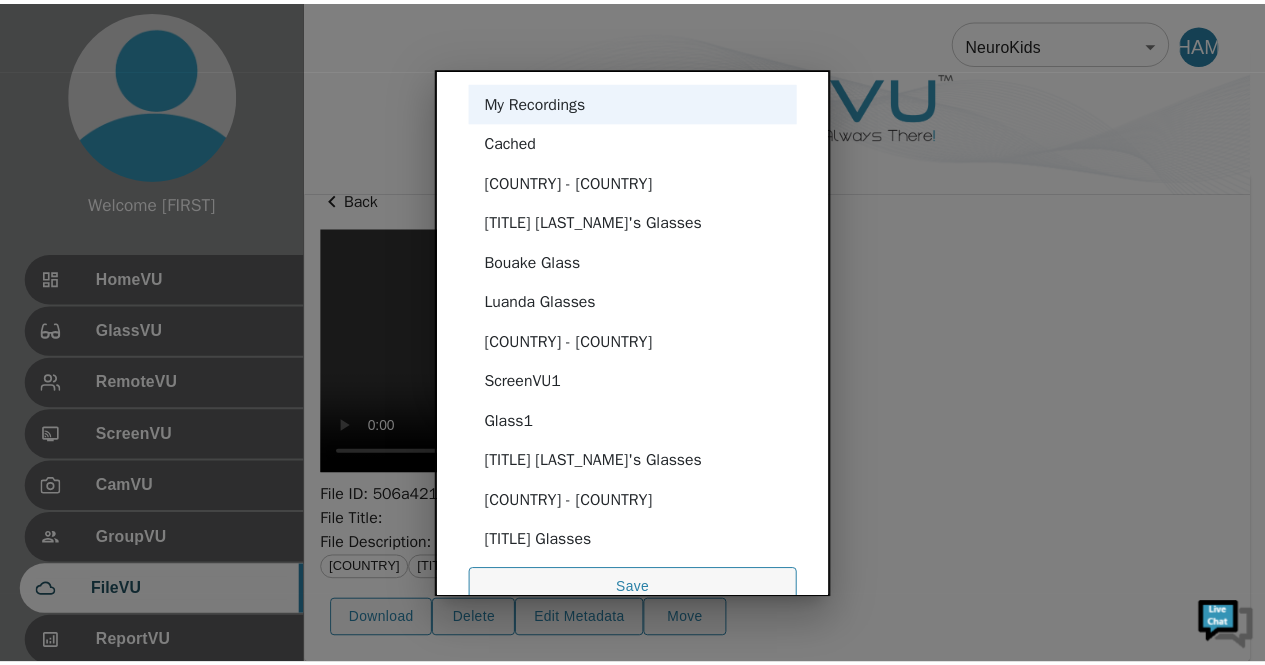 scroll, scrollTop: 216, scrollLeft: 0, axis: vertical 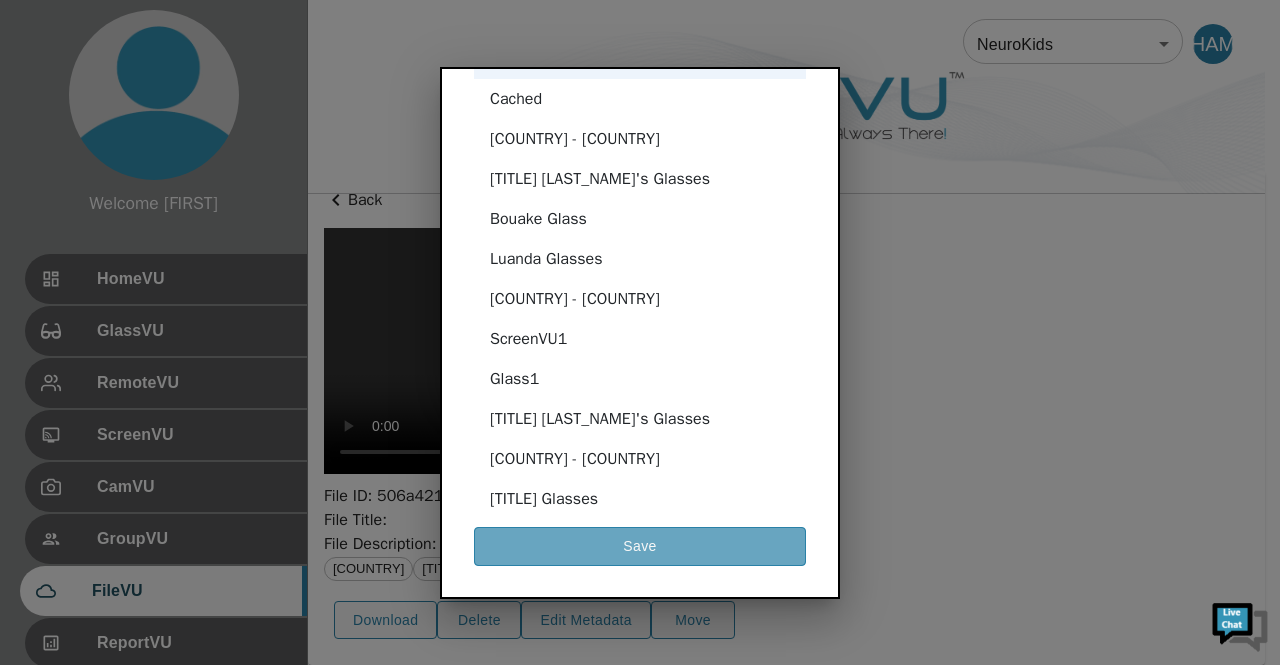 click on "Save" at bounding box center (640, 546) 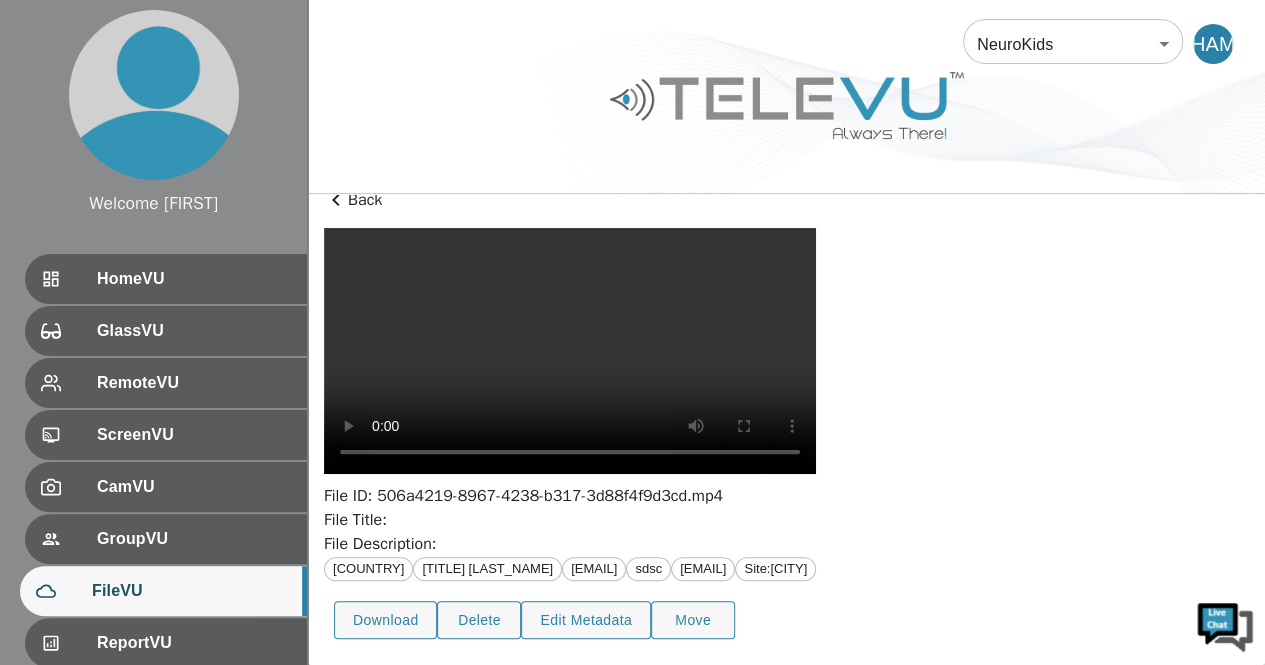 scroll, scrollTop: 198, scrollLeft: 0, axis: vertical 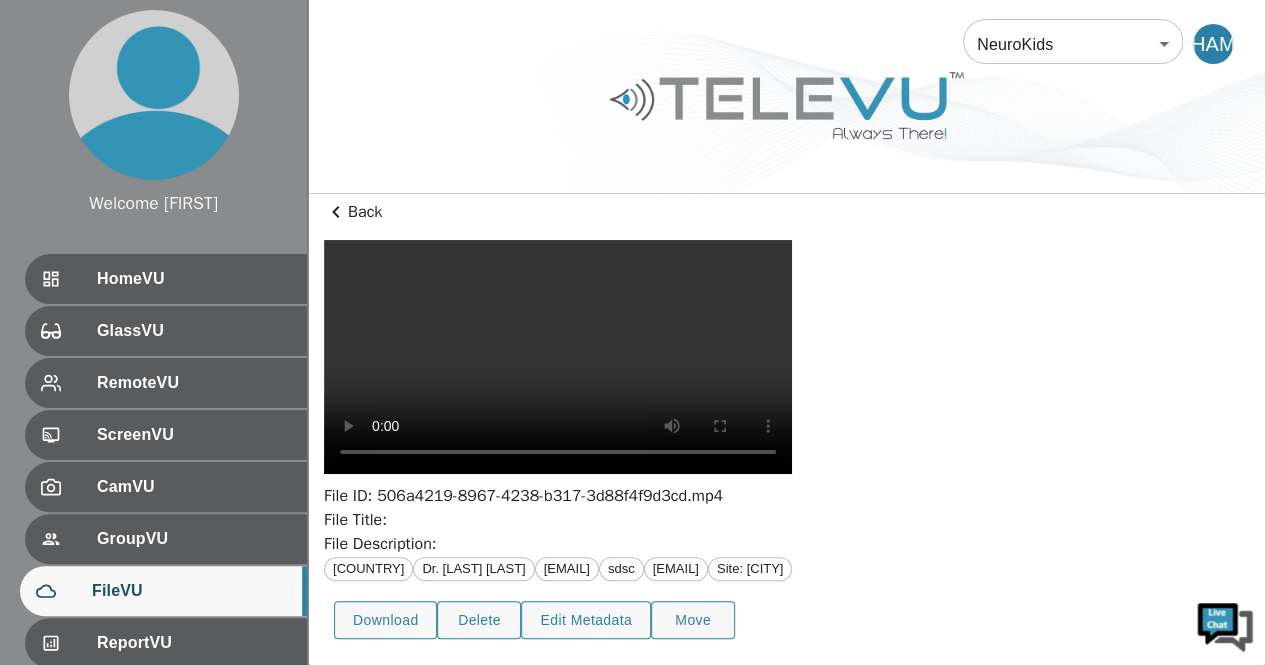 click at bounding box center (558, 357) 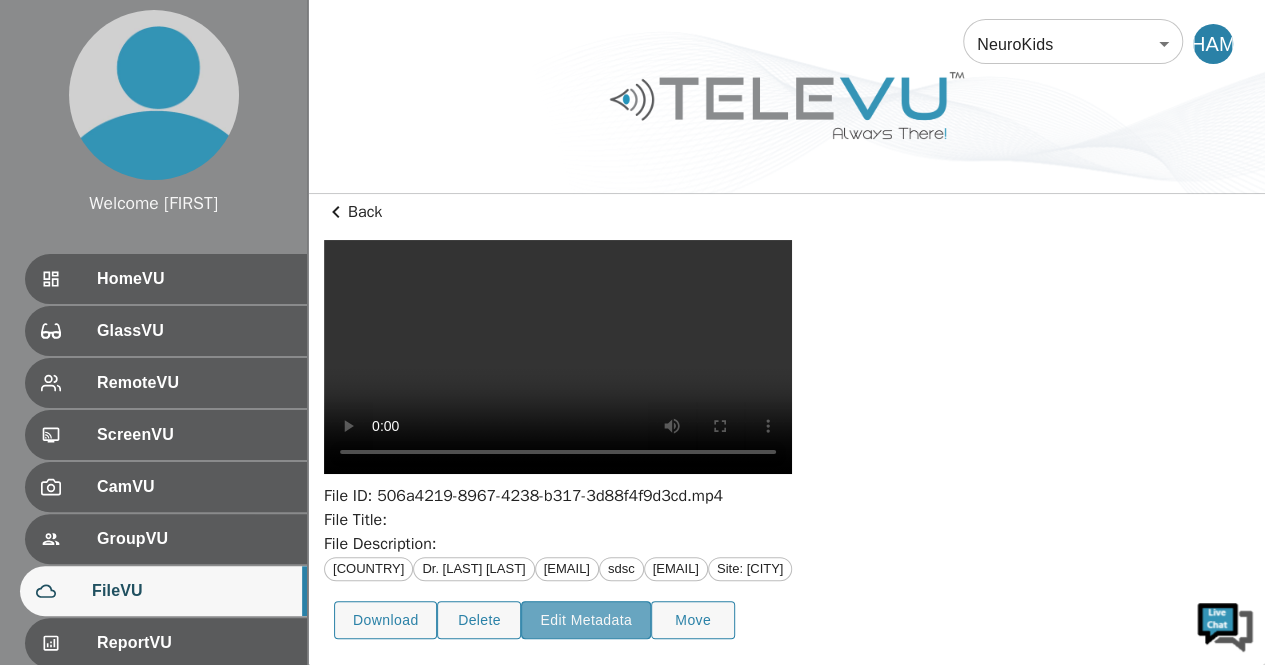 click on "Edit Metadata" at bounding box center [385, 620] 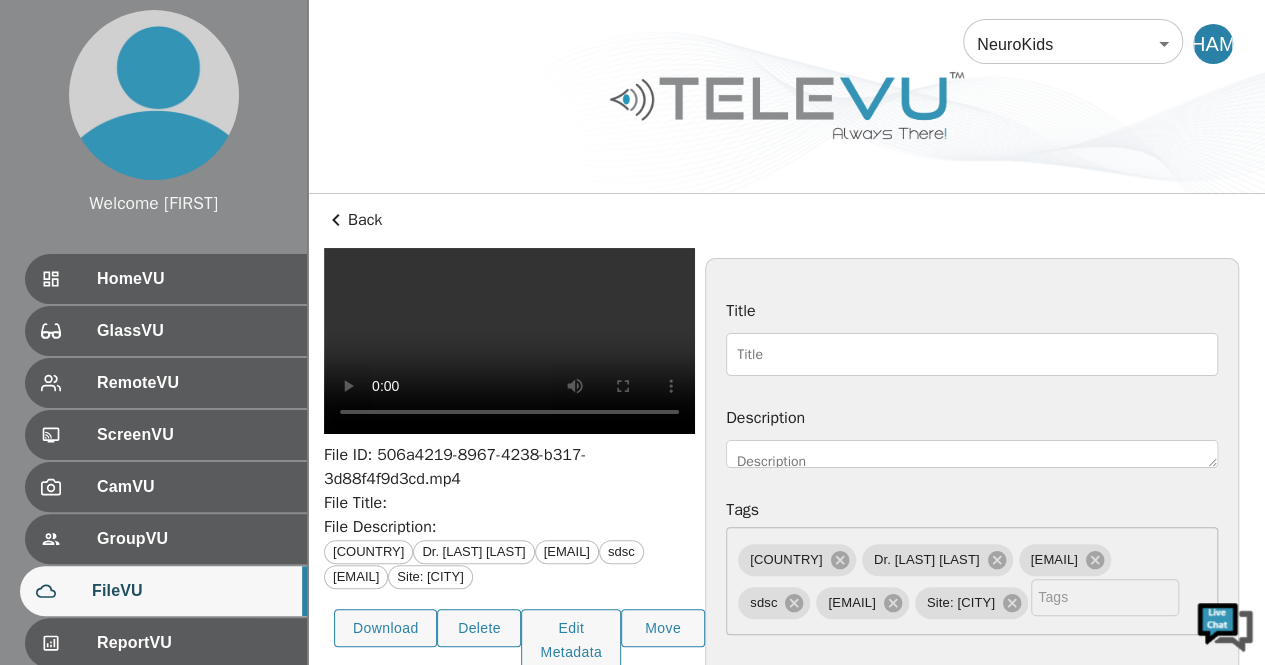 scroll, scrollTop: 0, scrollLeft: 0, axis: both 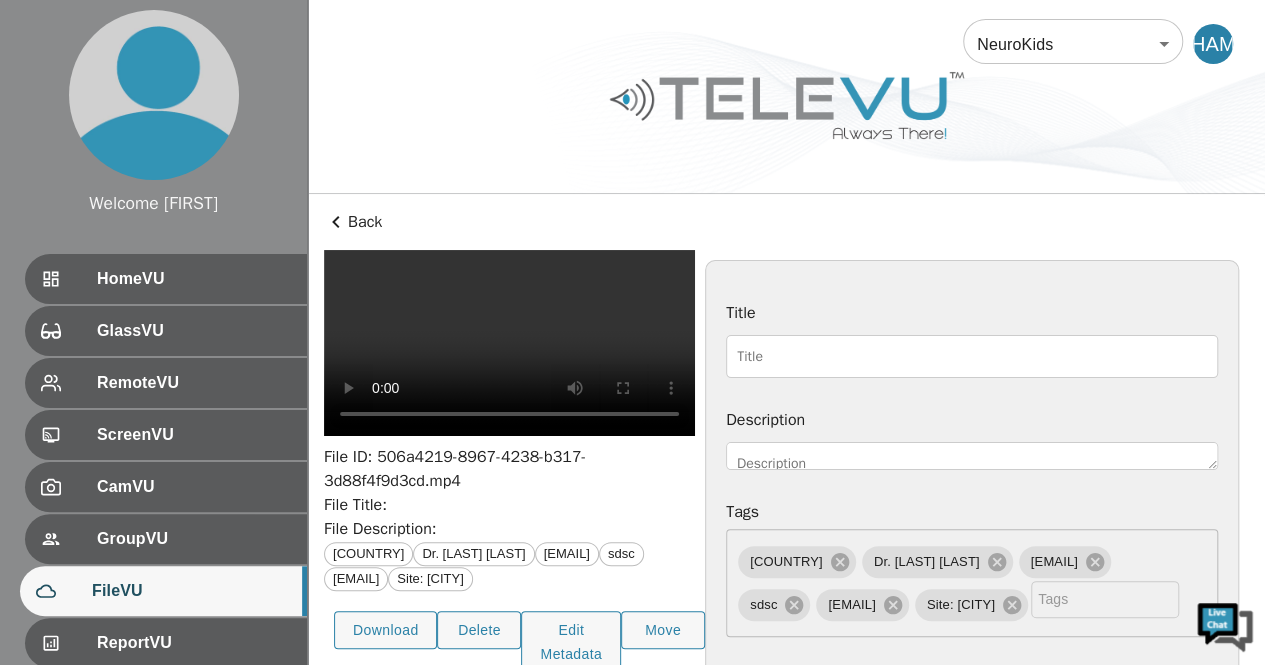 click on "Title" at bounding box center (972, 356) 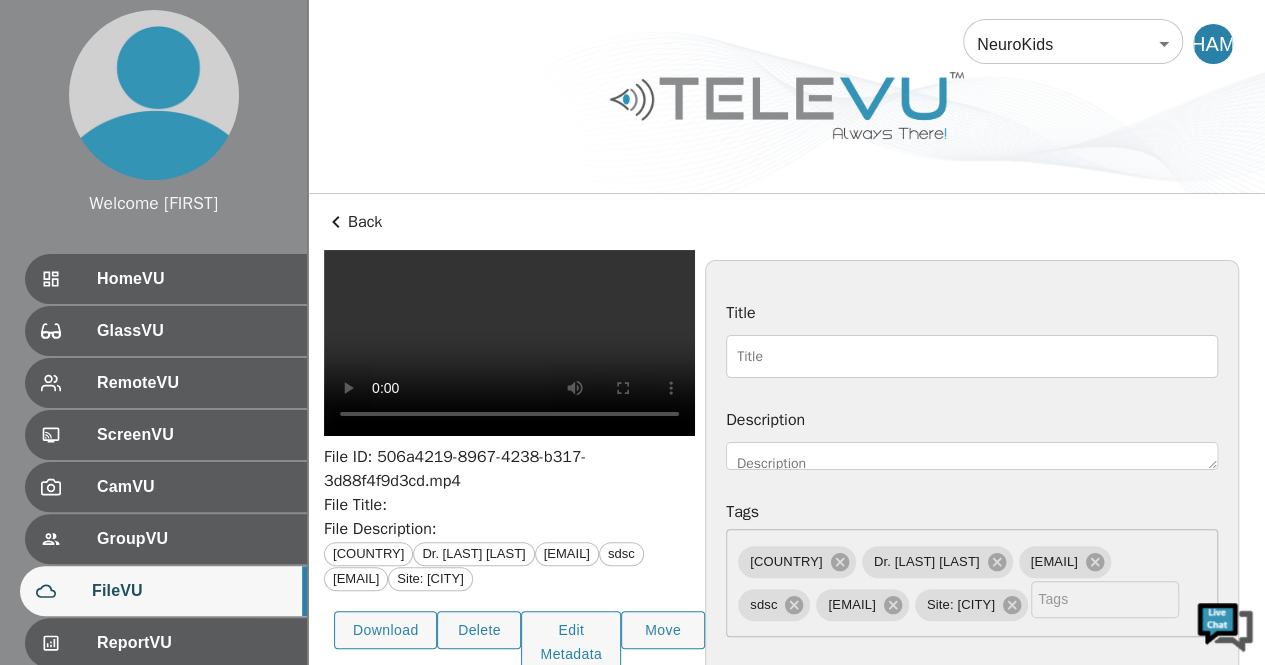 type on "VP Shunt Brazil" 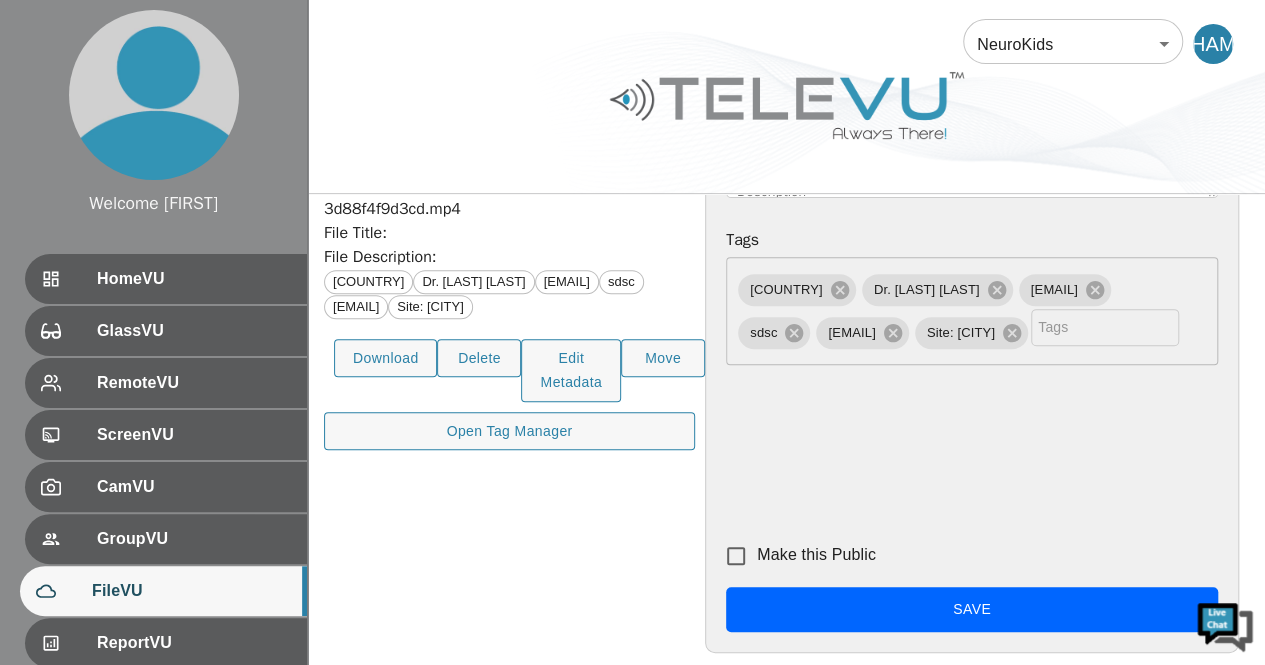 scroll, scrollTop: 285, scrollLeft: 0, axis: vertical 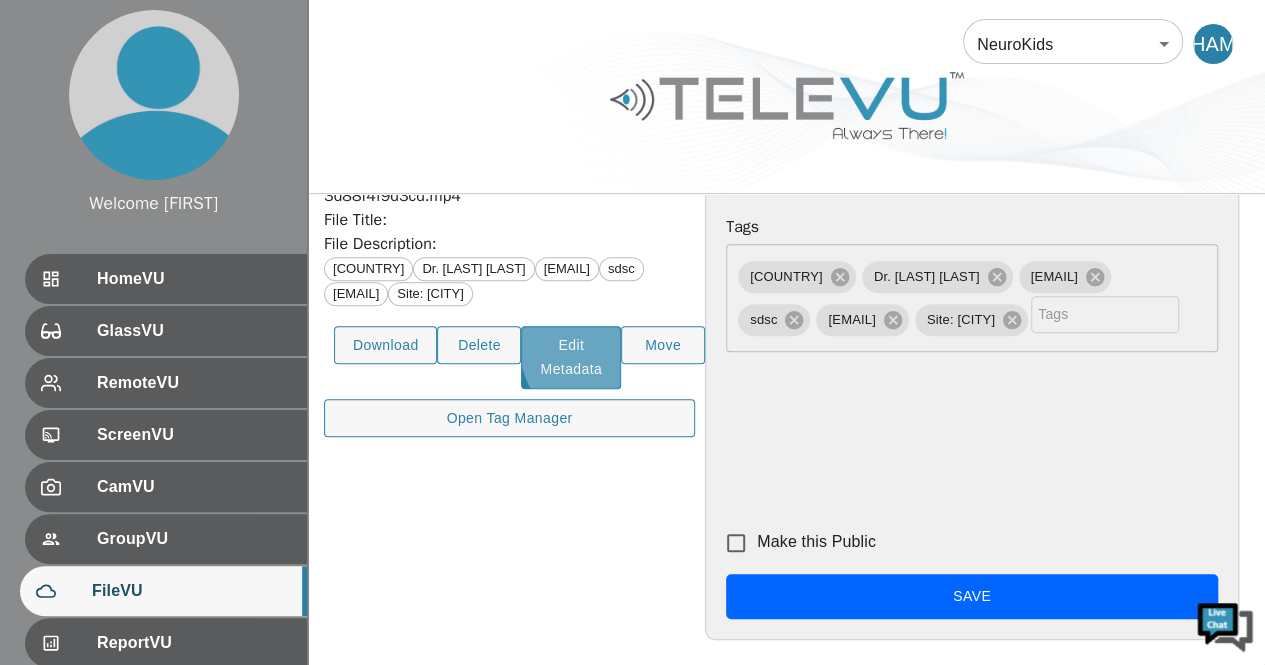 click on "Edit Metadata" at bounding box center (385, 345) 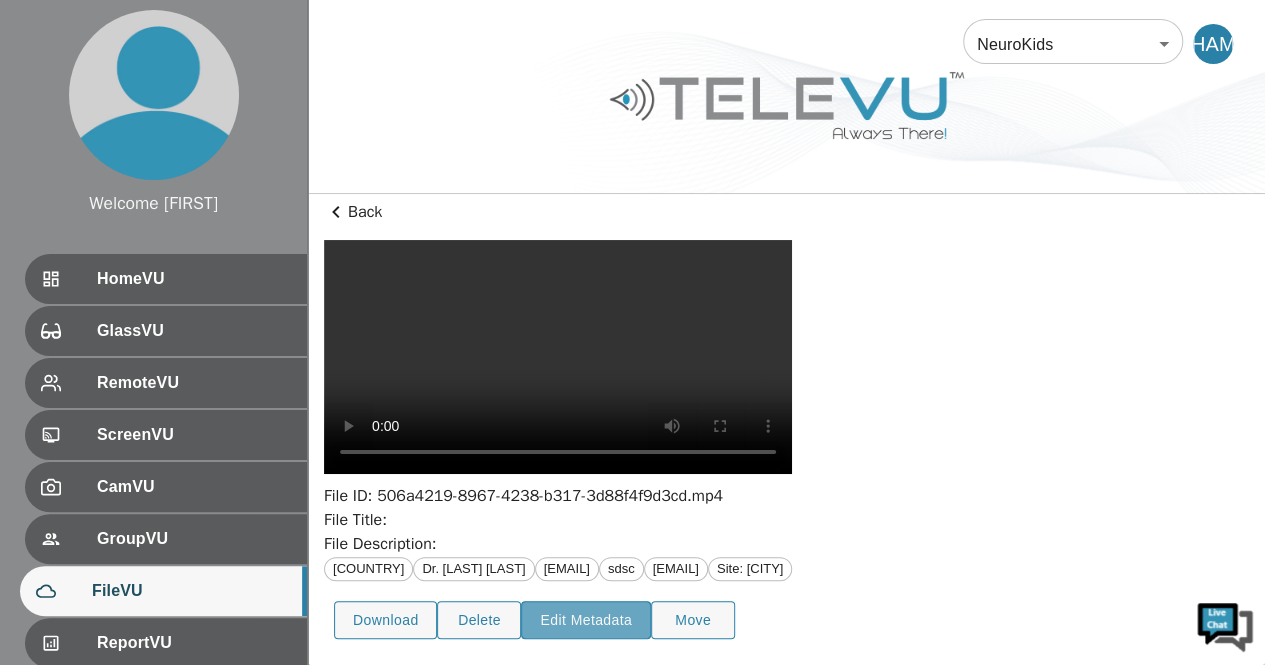 click on "Edit Metadata" at bounding box center [385, 620] 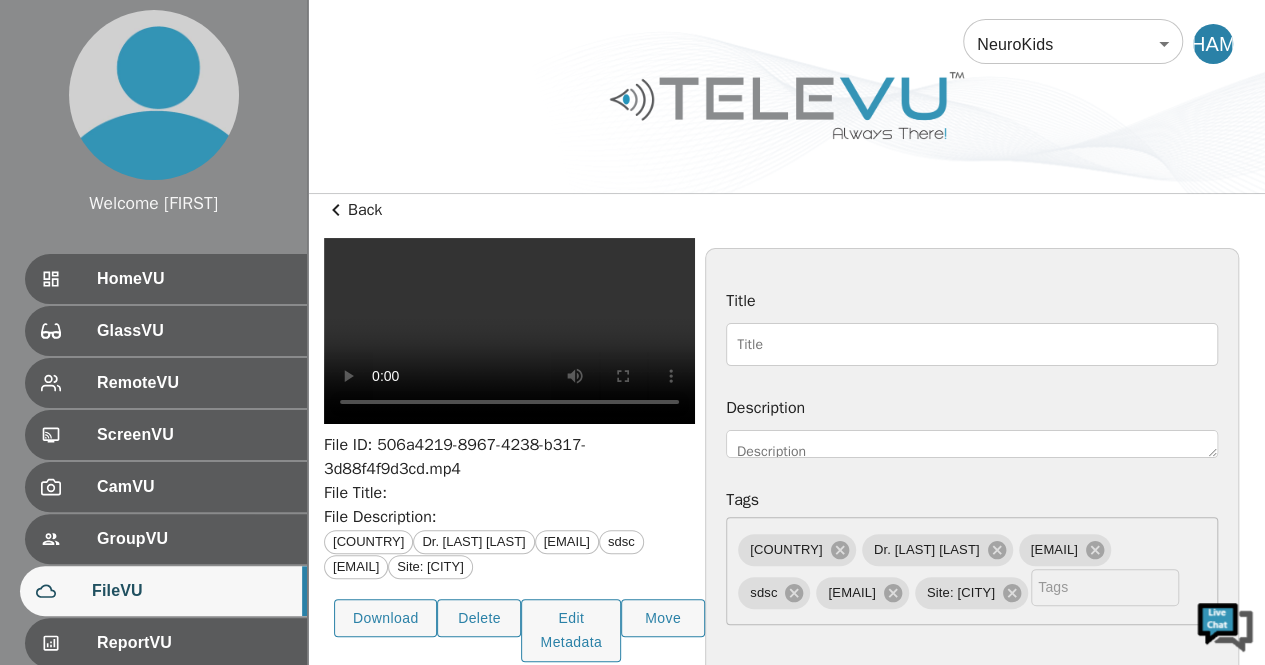 scroll, scrollTop: 0, scrollLeft: 0, axis: both 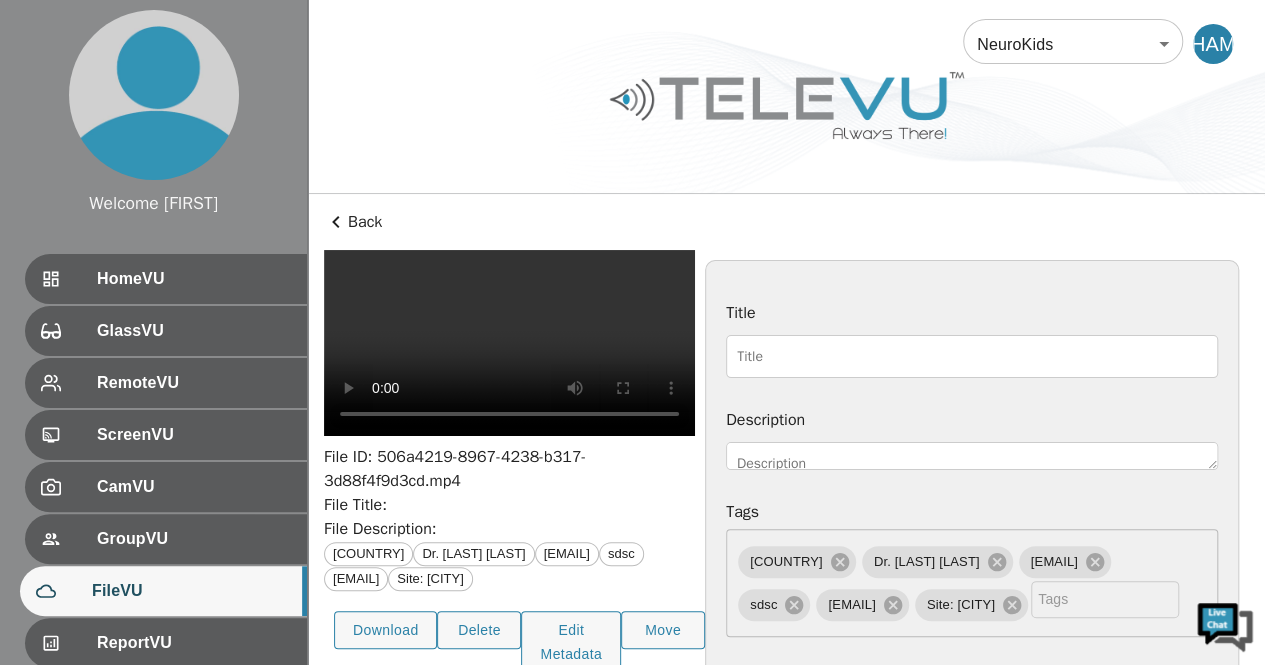 click on "Title" at bounding box center (972, 356) 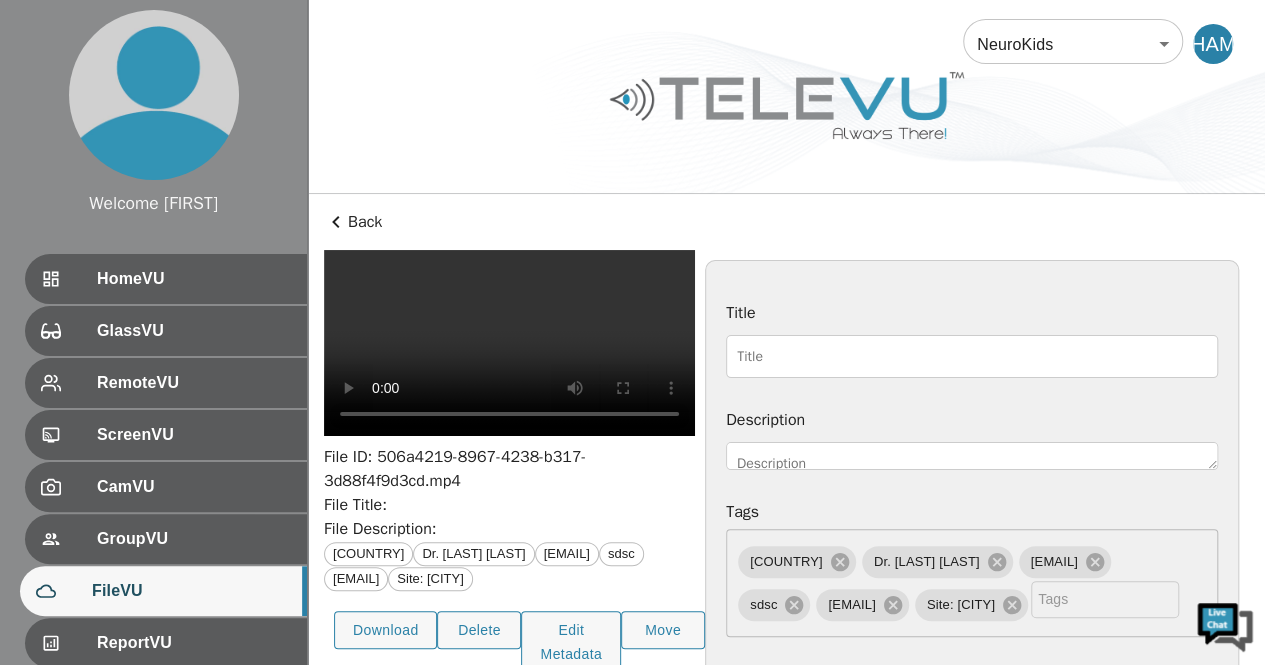 type on "VP Shunt [COUNTRY]" 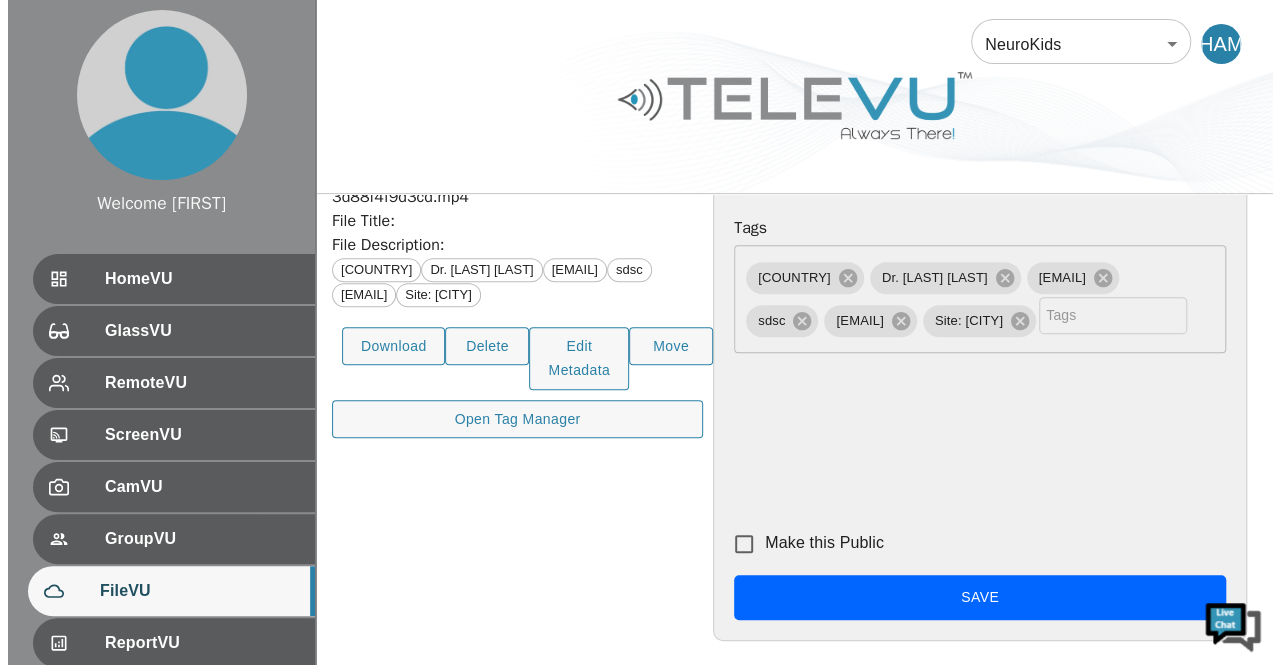 scroll, scrollTop: 285, scrollLeft: 0, axis: vertical 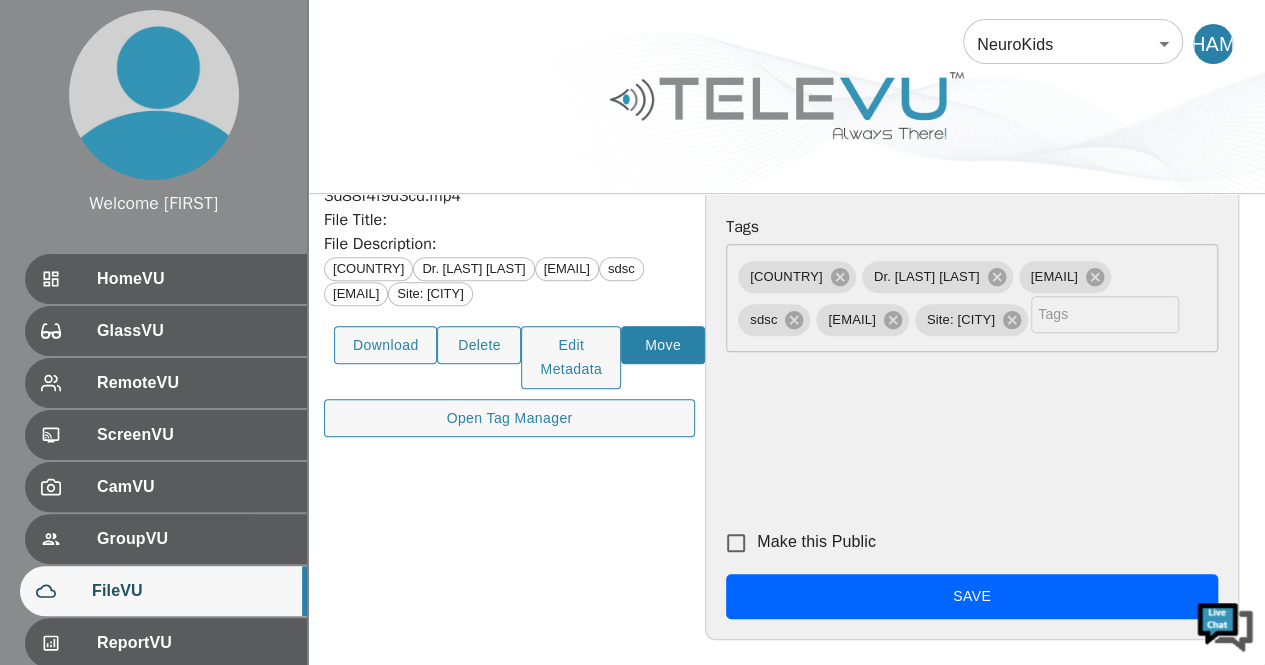 click on "Move" at bounding box center (385, 345) 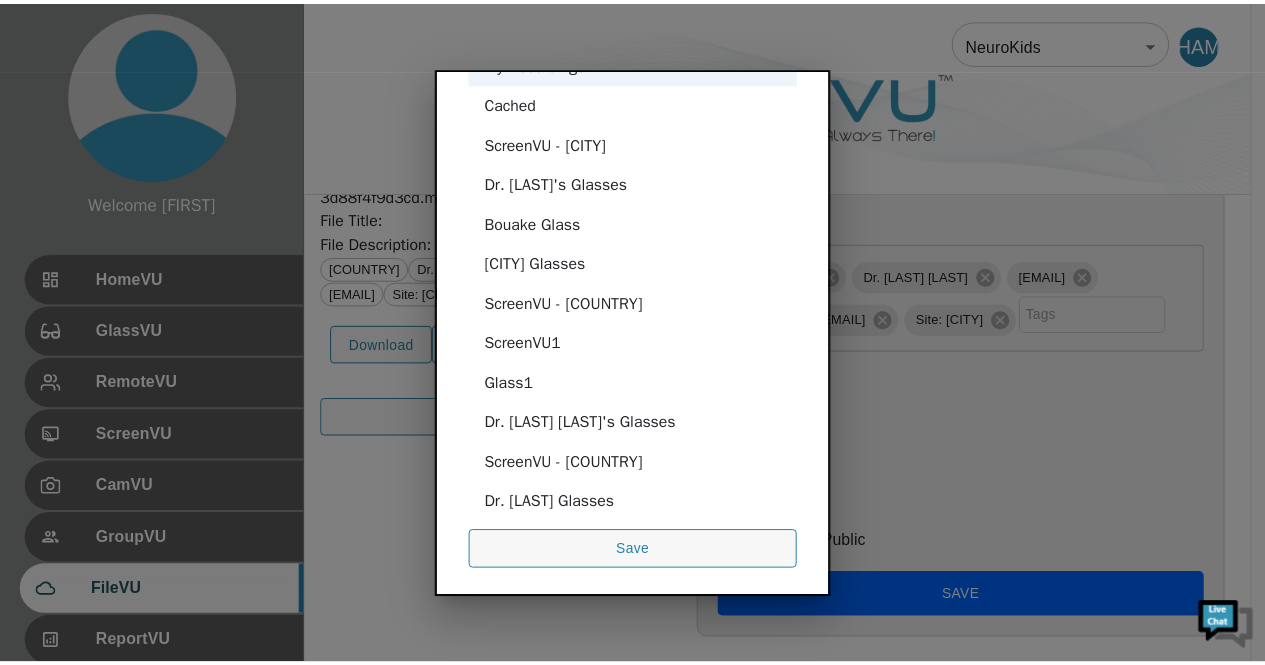 scroll, scrollTop: 216, scrollLeft: 0, axis: vertical 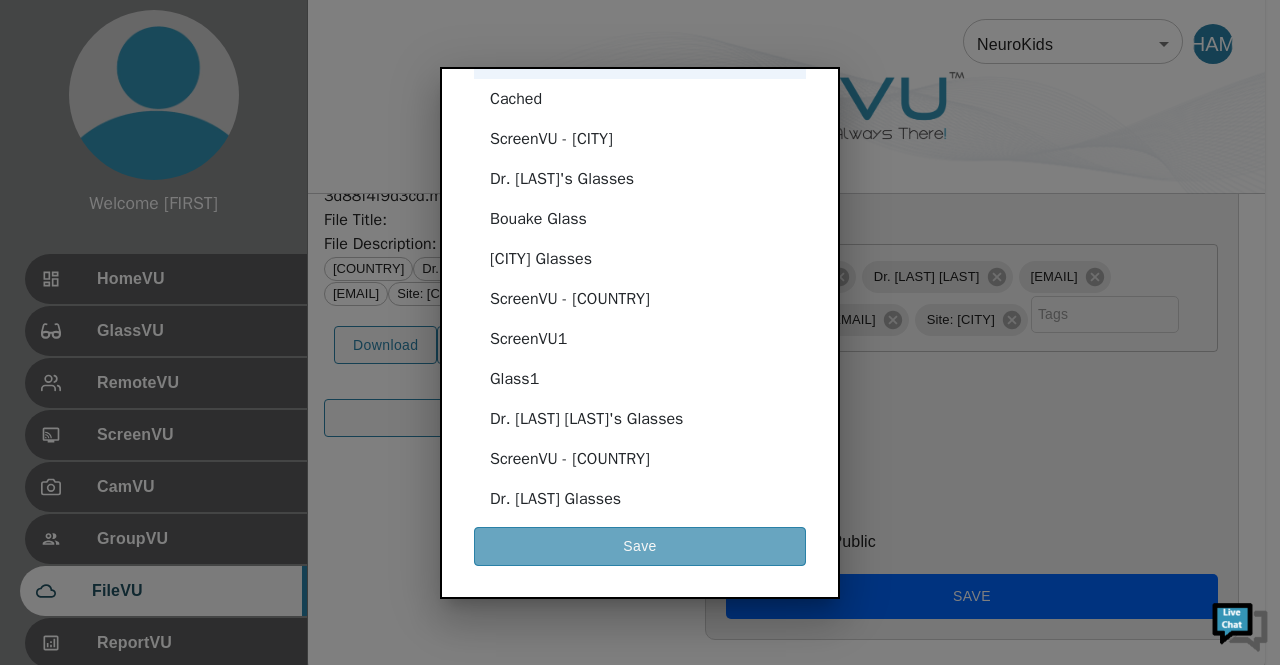 click on "Save" at bounding box center (640, 546) 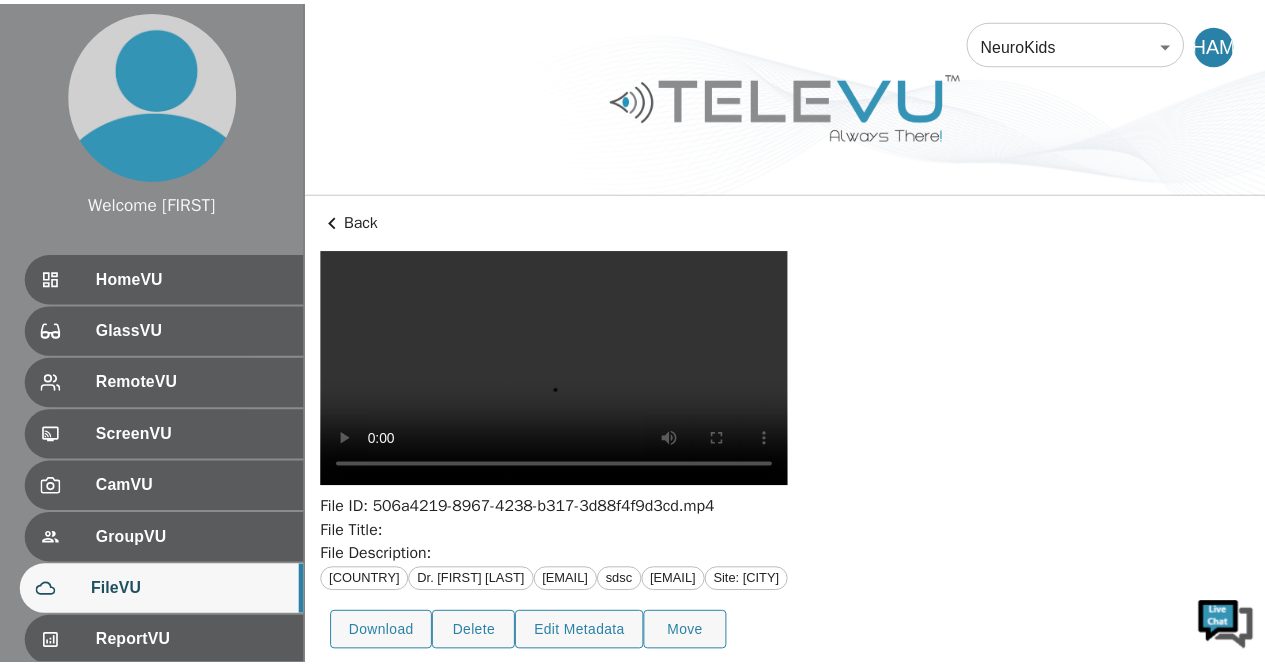 scroll, scrollTop: 0, scrollLeft: 0, axis: both 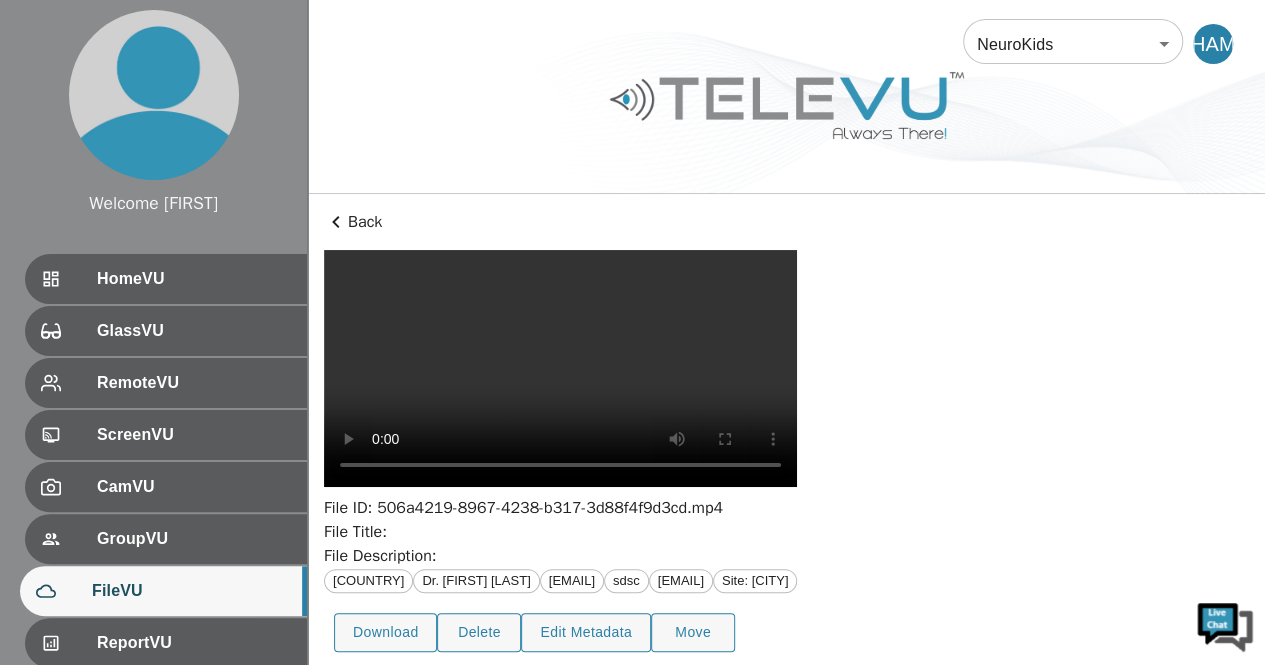 click at bounding box center (336, 222) 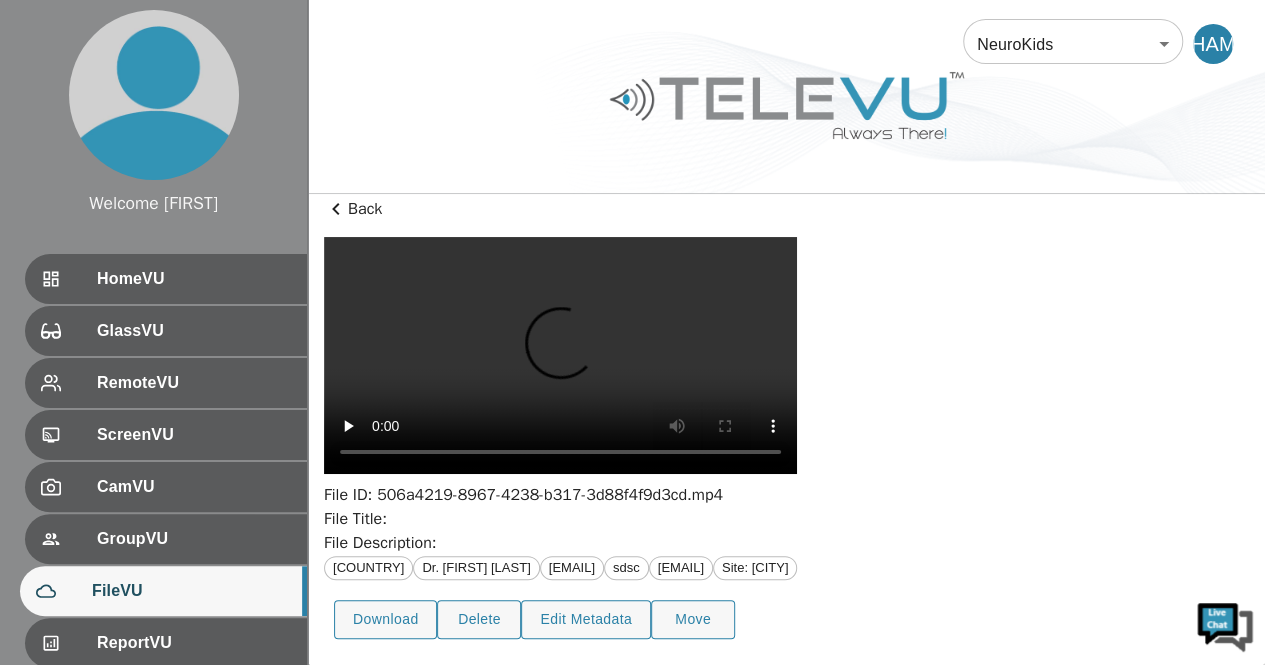 scroll, scrollTop: 192, scrollLeft: 0, axis: vertical 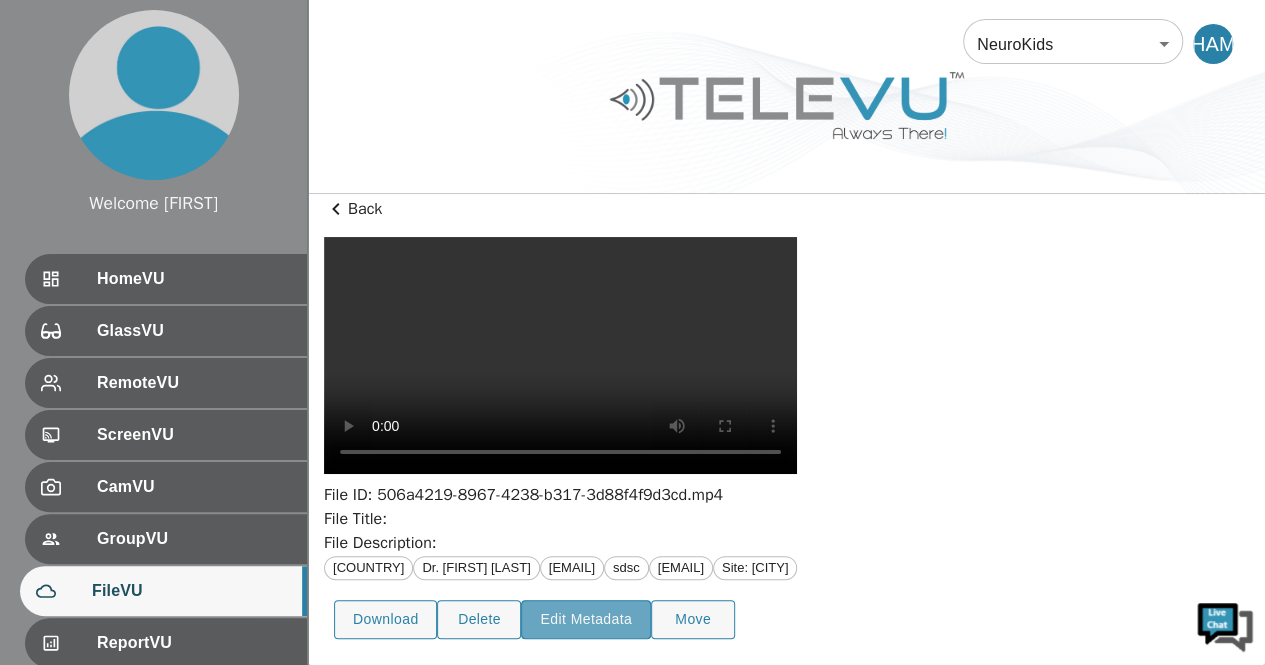 click on "Edit Metadata" at bounding box center [385, 619] 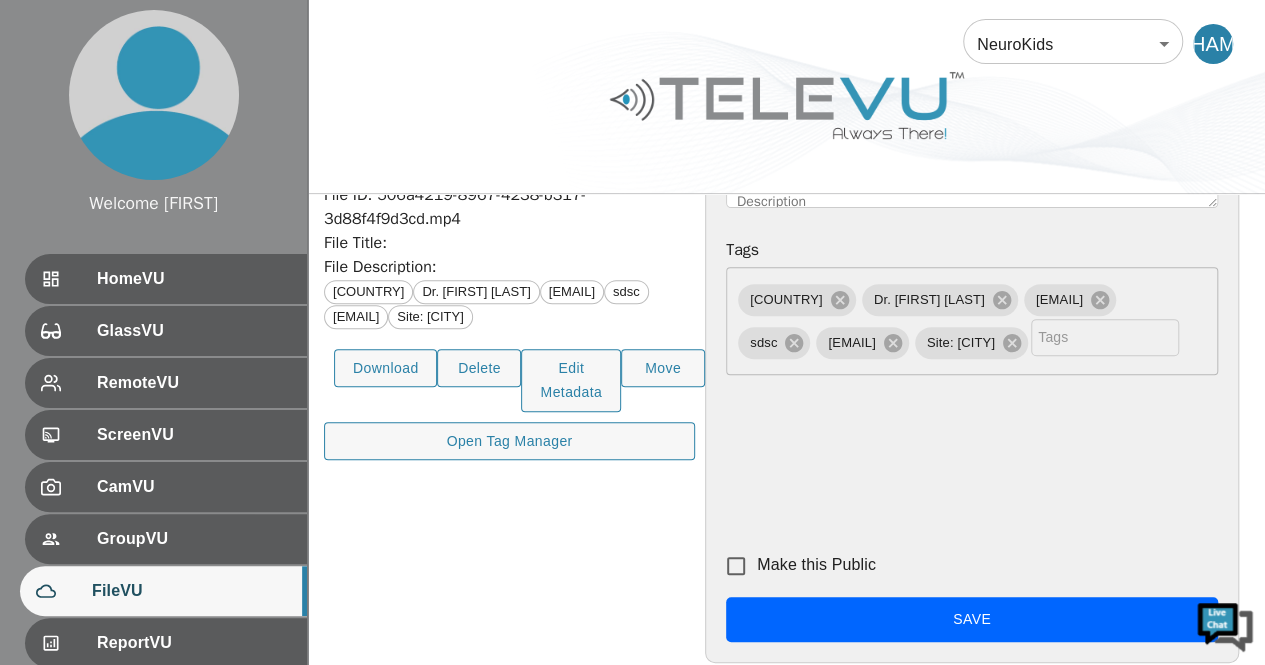 scroll, scrollTop: 285, scrollLeft: 0, axis: vertical 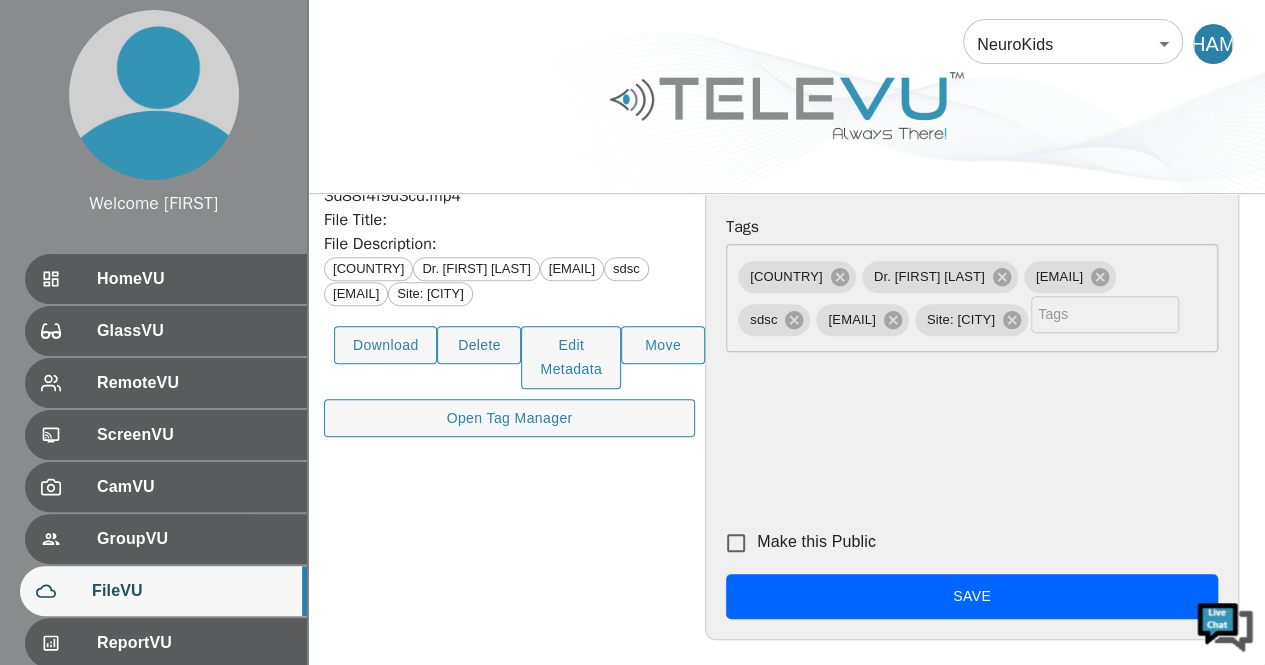 type 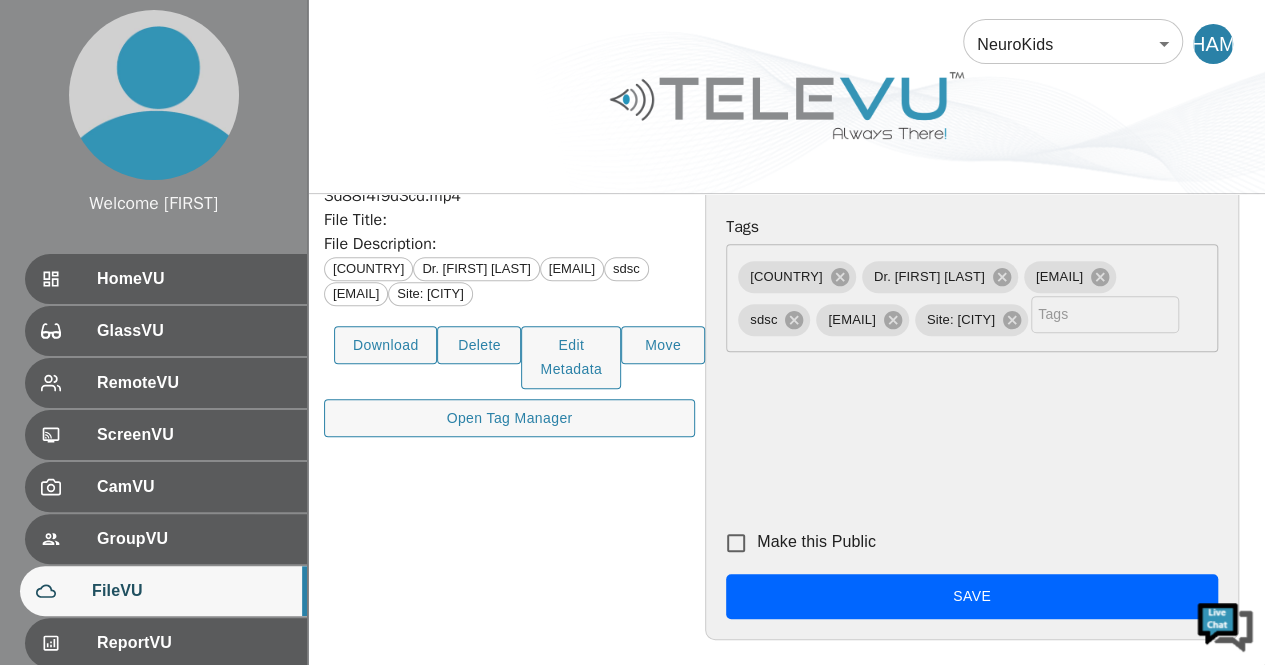 click on "File Title:" at bounding box center [509, 220] 